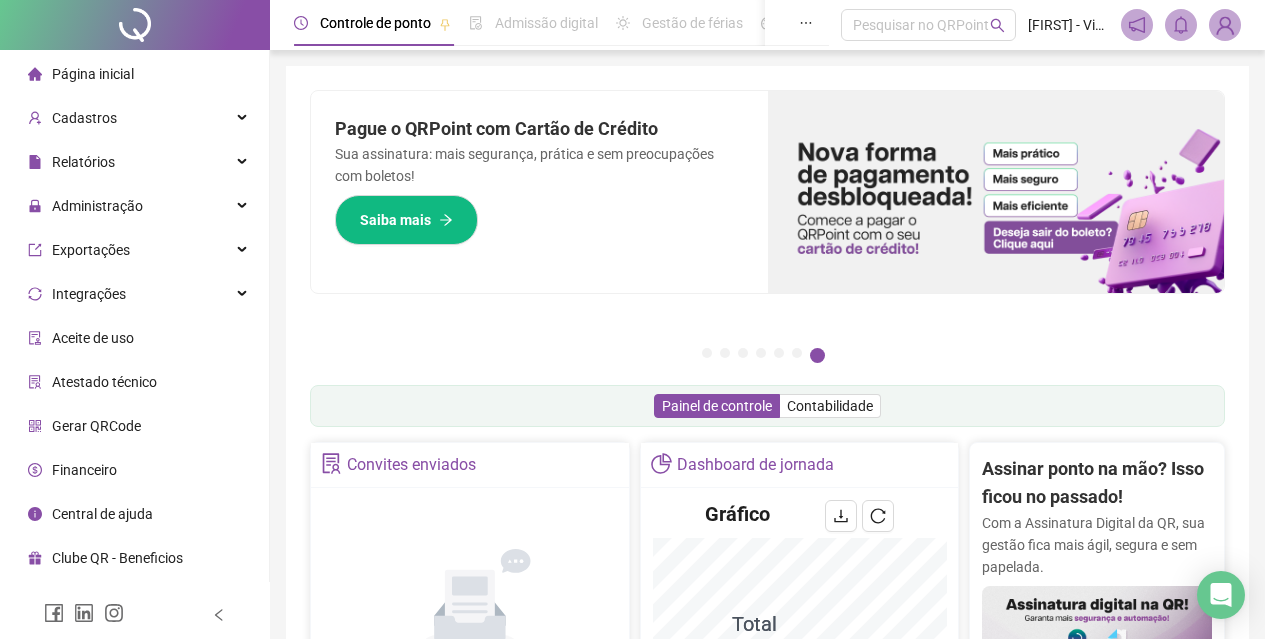scroll, scrollTop: 0, scrollLeft: 0, axis: both 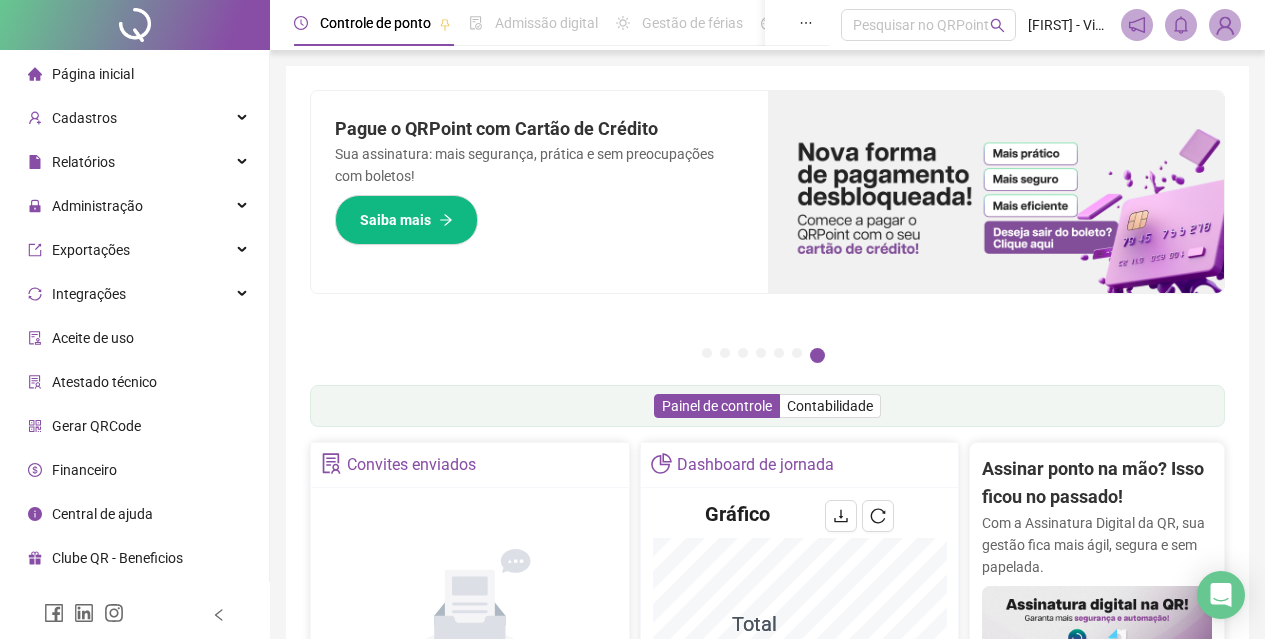 drag, startPoint x: 336, startPoint y: 127, endPoint x: 354, endPoint y: 131, distance: 18.439089 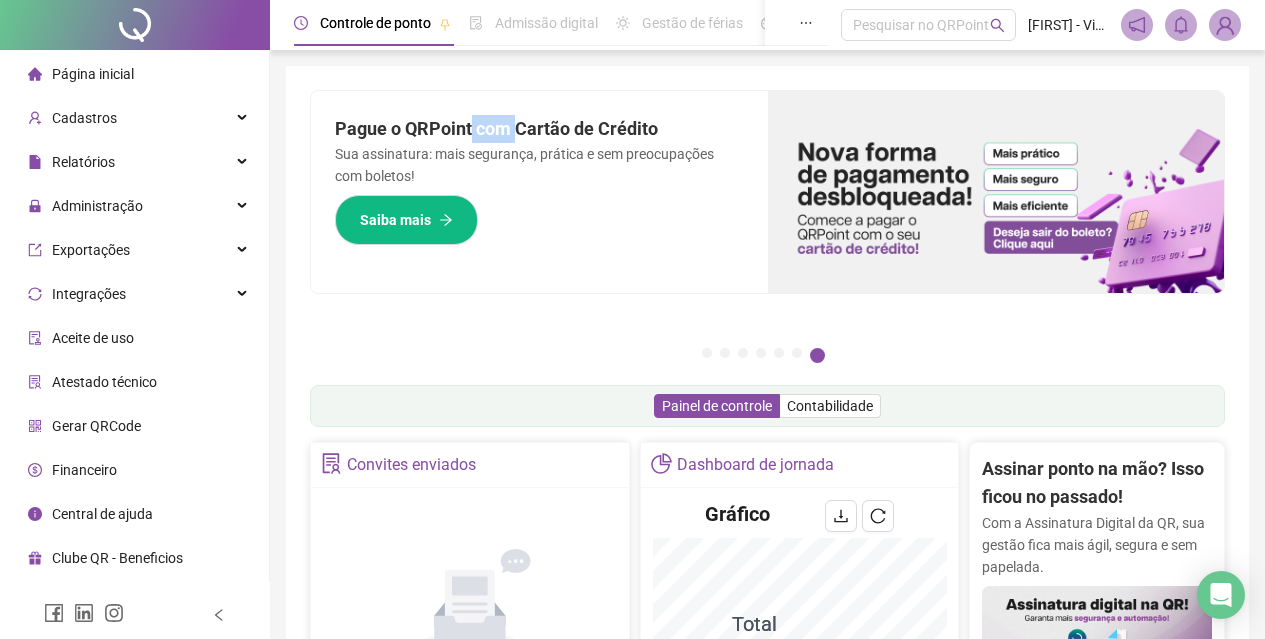 drag, startPoint x: 527, startPoint y: 129, endPoint x: 476, endPoint y: 125, distance: 51.156624 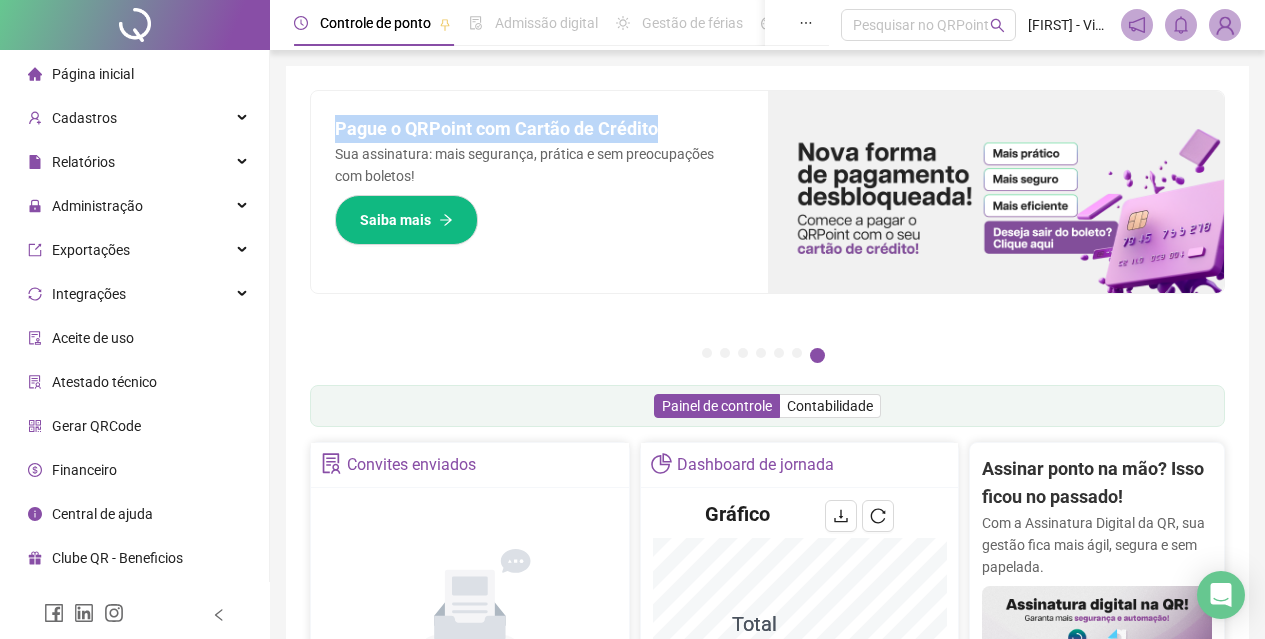 drag, startPoint x: 675, startPoint y: 132, endPoint x: 334, endPoint y: 99, distance: 342.59305 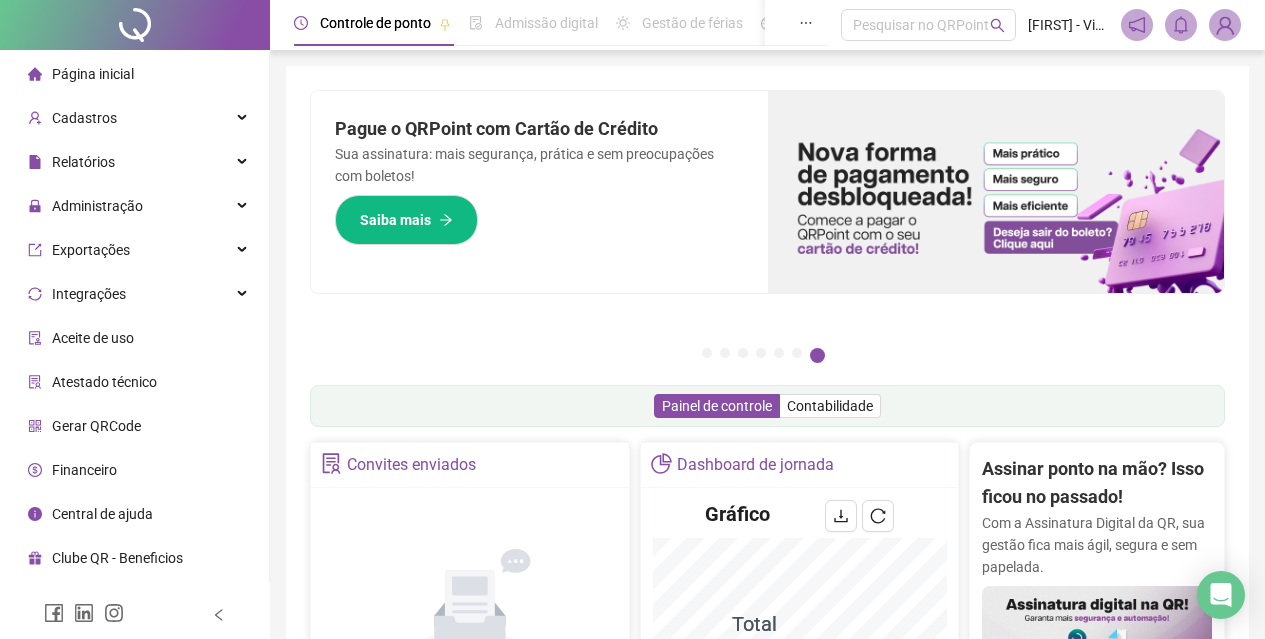 click on "Pague o QRPoint com Cartão de Crédito Sua assinatura: mais segurança, prática e sem preocupações com boletos! Saiba mais Sua folha de pagamento, mais simples do que nunca! Com a Folha de Pagamento QR, você faz tudo em um só lugar: da admissão à geração da folha. Agilidade, integração e segurança em um único ecossistema. Conheça a QRFolha agora 🔍 Precisa de Ajuda? Conte com o Suporte da QRPoint! Encontre respostas rápidas e eficientes em nosso Guia Prático de Suporte. Acesse agora e descubra todos os nossos canais de atendimento! 🚀 Saiba Mais Automatize seu DP e ganhe mais tempo! 🚀 Agende uma demonstração agora e veja como simplificamos admissão, ponto, férias e holerites em um só lugar! Agendar Demonstração Agora Apoie seus colaboradores sem custo! Dinheiro na conta sem complicação. Solicite Mais Informações Seus Colaboradores Precisam de Apoio Financeiro? Ofereça empréstimo consignado e antecipação salarial com o QRPoint Crédito. Saiba mais Saiba mais Saiba Mais 1" at bounding box center [767, 651] 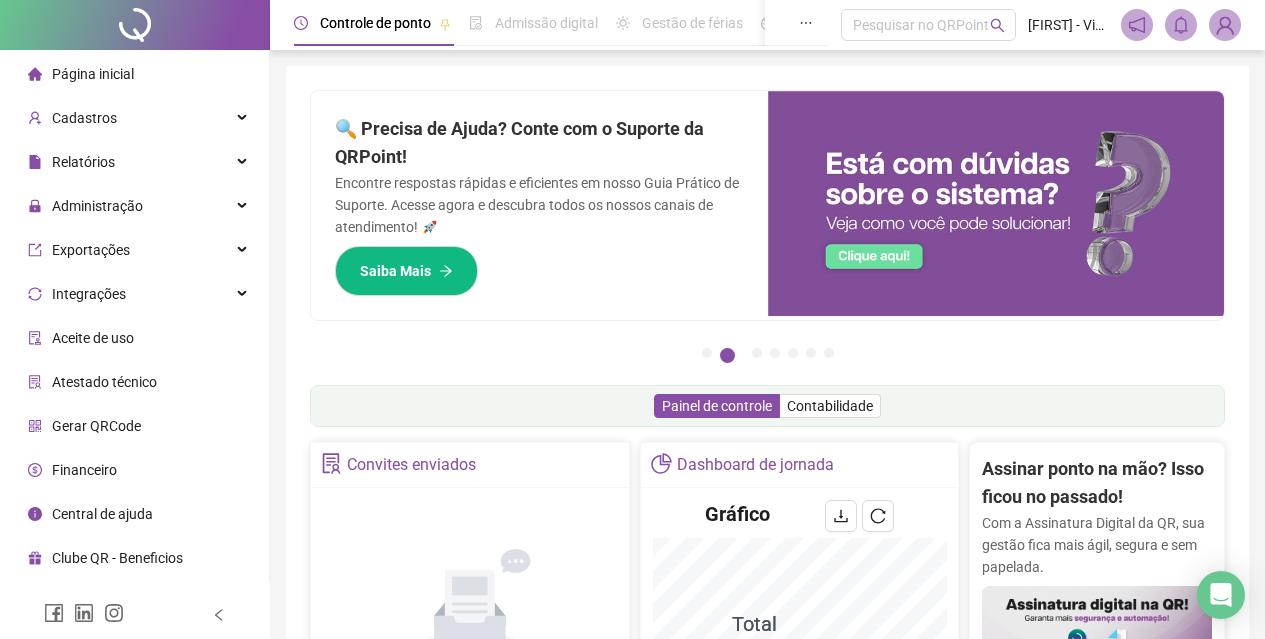 scroll, scrollTop: 600, scrollLeft: 0, axis: vertical 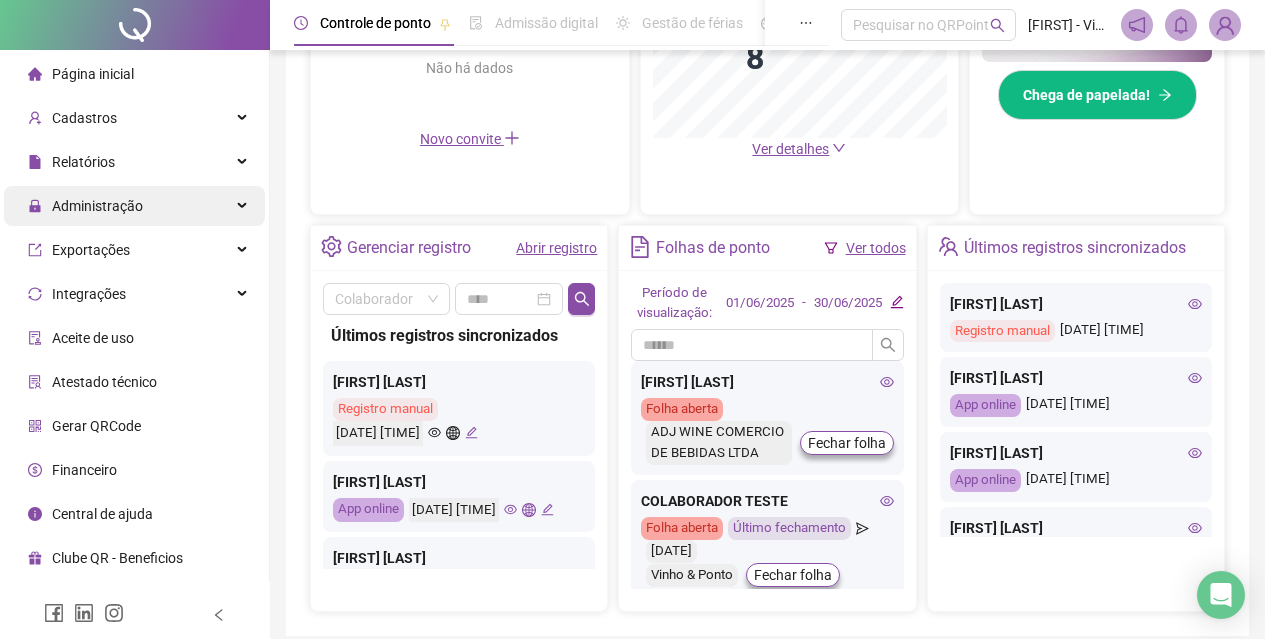 click on "Administração" at bounding box center (134, 206) 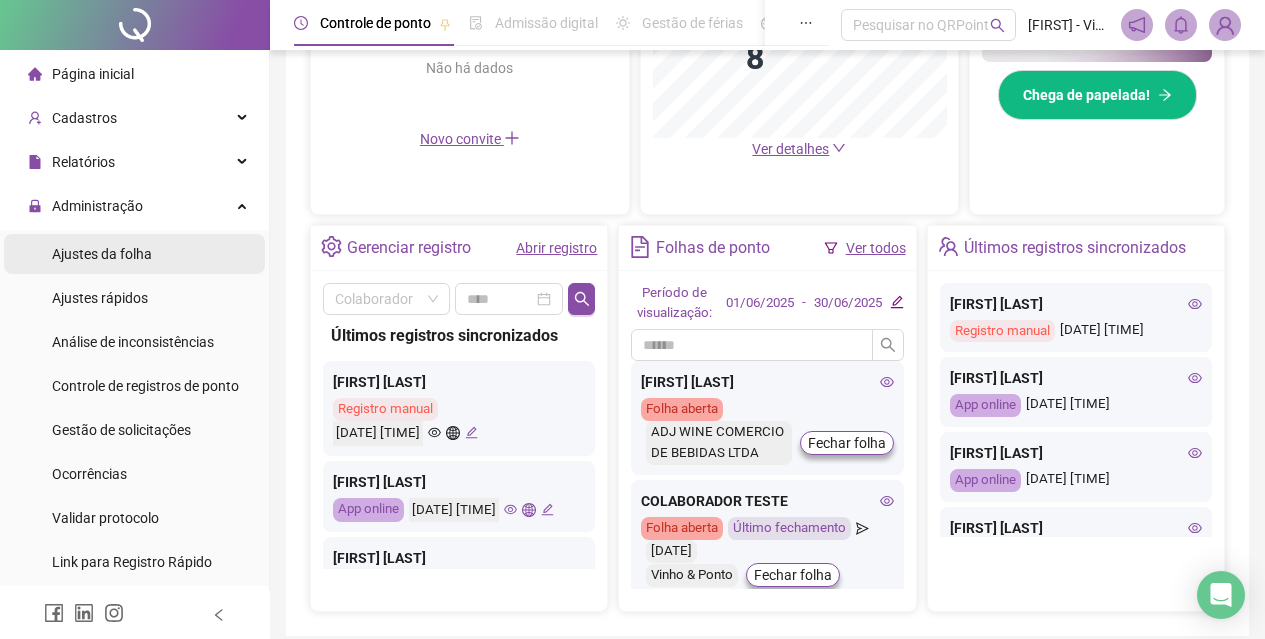 click on "Ajustes da folha" at bounding box center (102, 254) 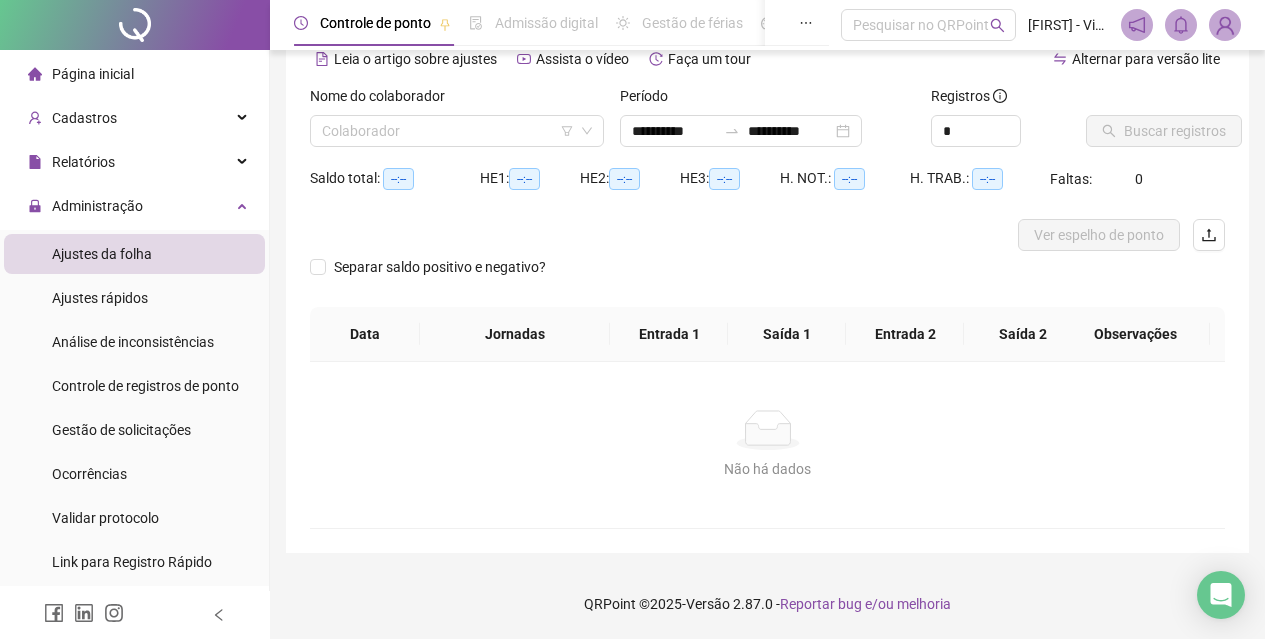 scroll, scrollTop: 114, scrollLeft: 0, axis: vertical 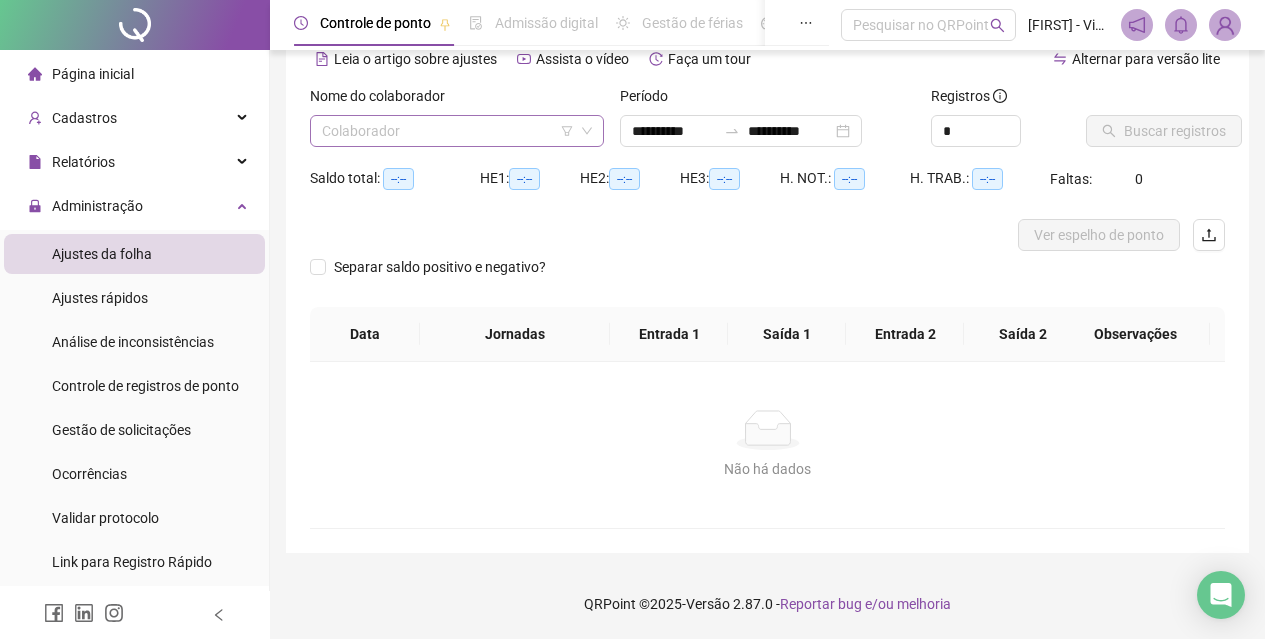 click at bounding box center (451, 131) 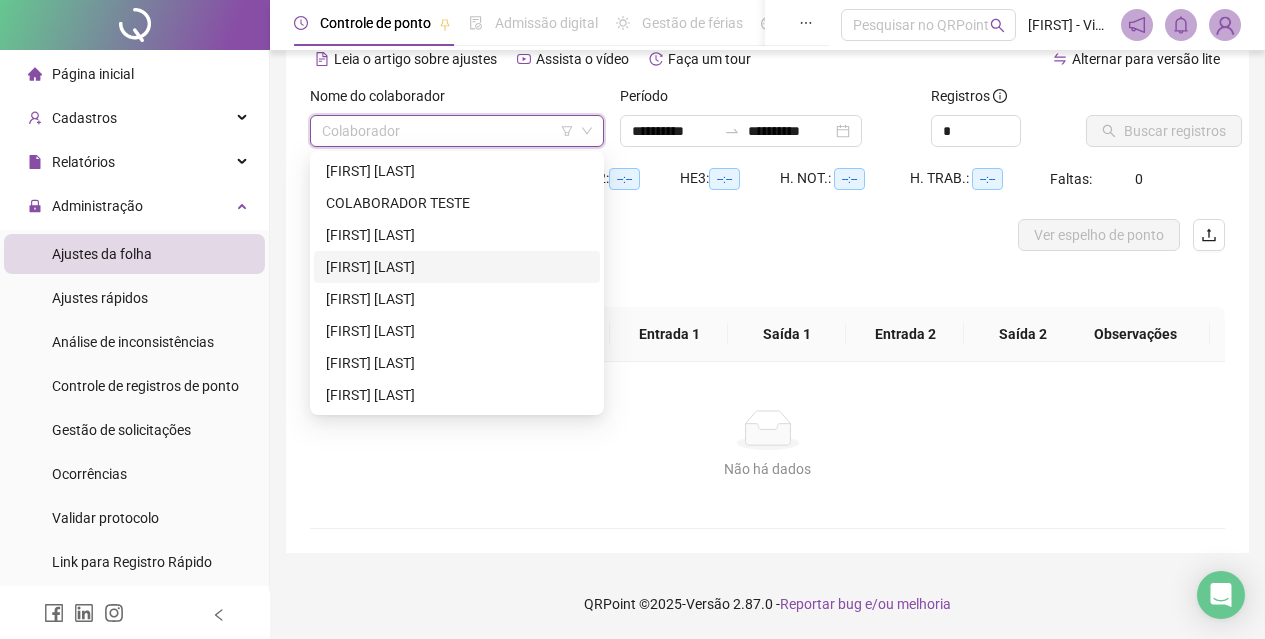 click on "[FIRST] [LAST]" at bounding box center [457, 267] 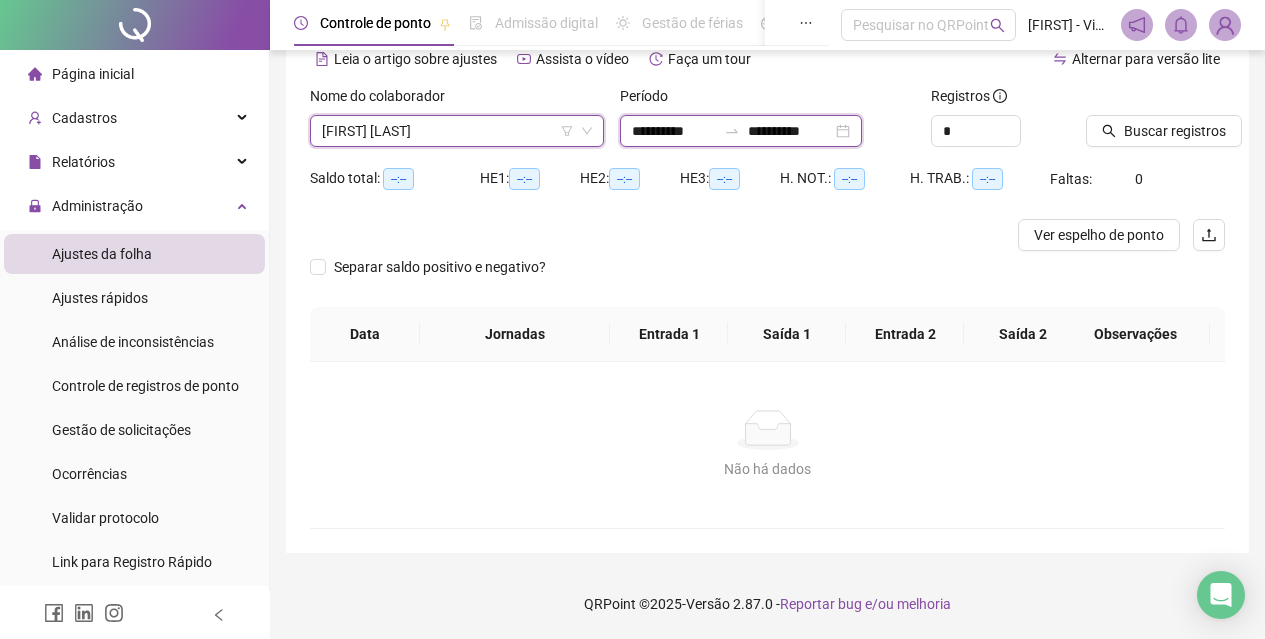 click on "**********" at bounding box center [790, 131] 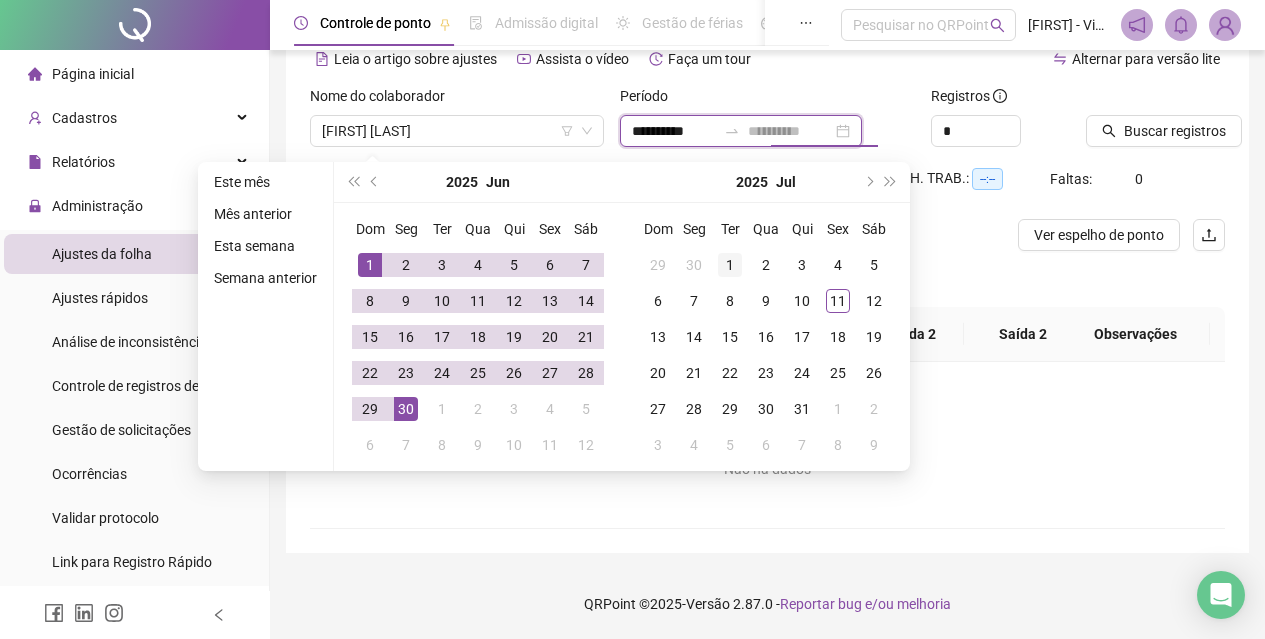 type on "**********" 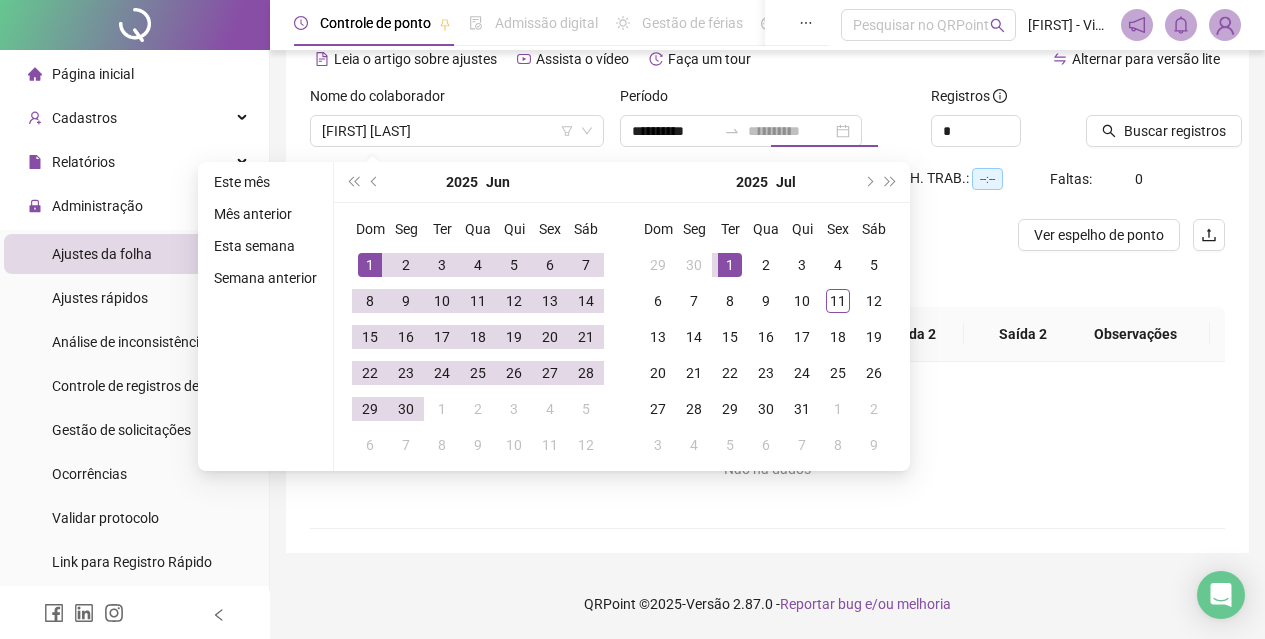 click on "1" at bounding box center (730, 265) 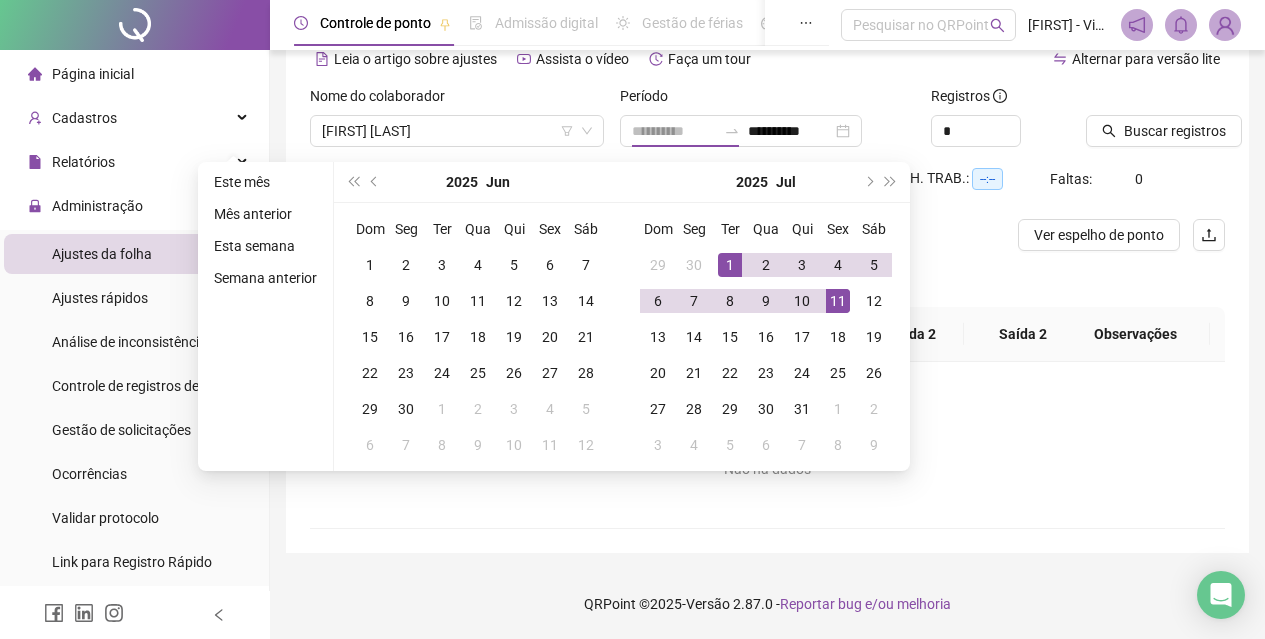 click on "11" at bounding box center [838, 301] 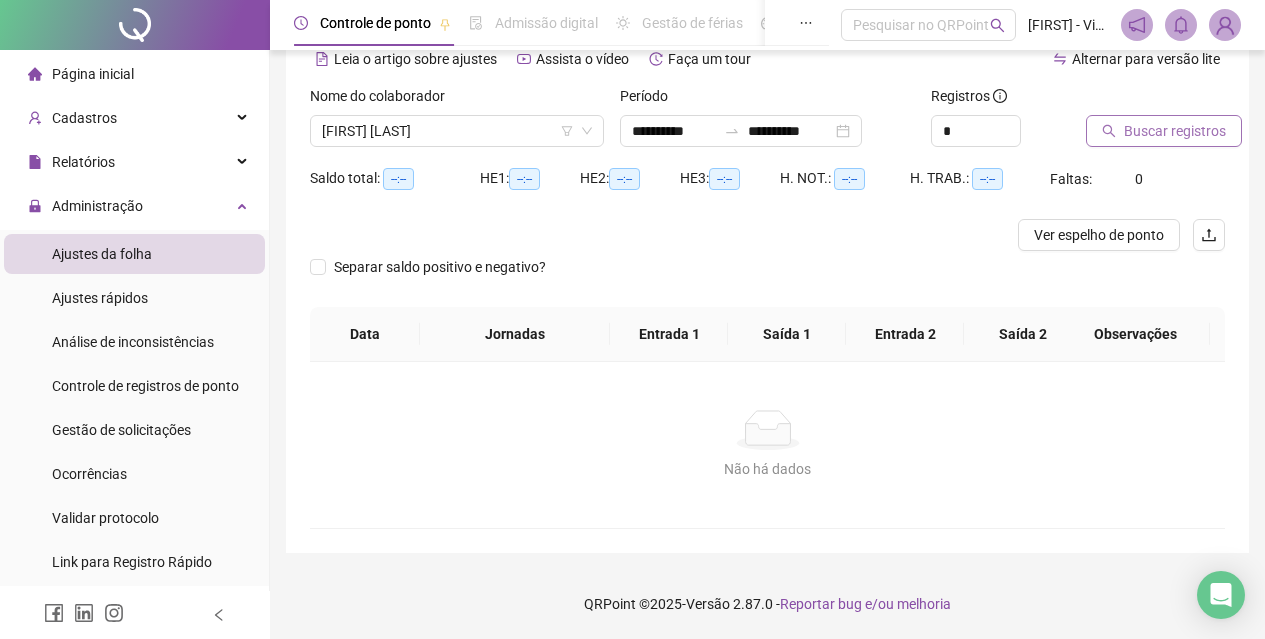 click on "Buscar registros" at bounding box center [1175, 131] 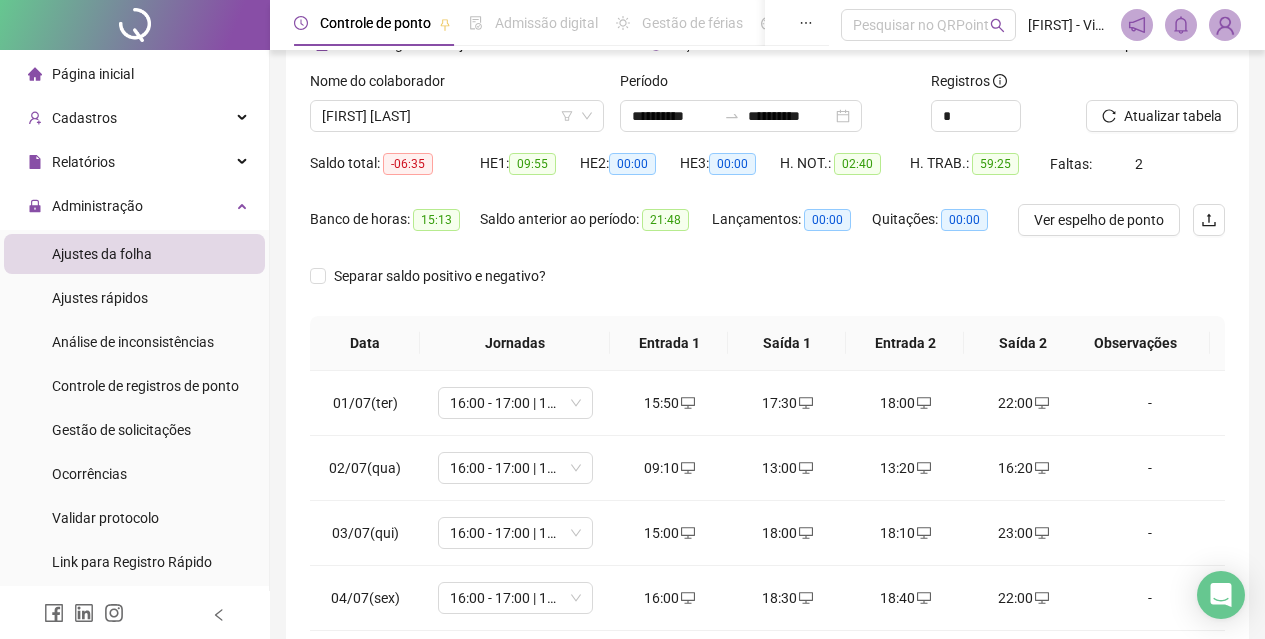 scroll, scrollTop: 383, scrollLeft: 0, axis: vertical 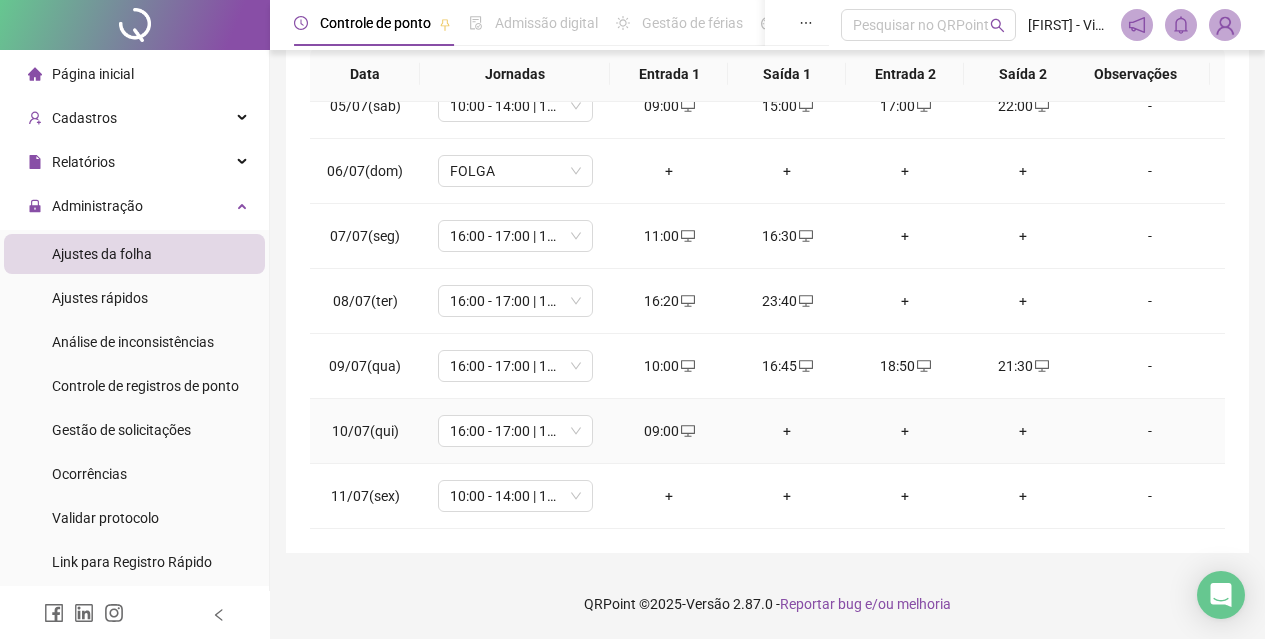 click on "+" at bounding box center [787, 431] 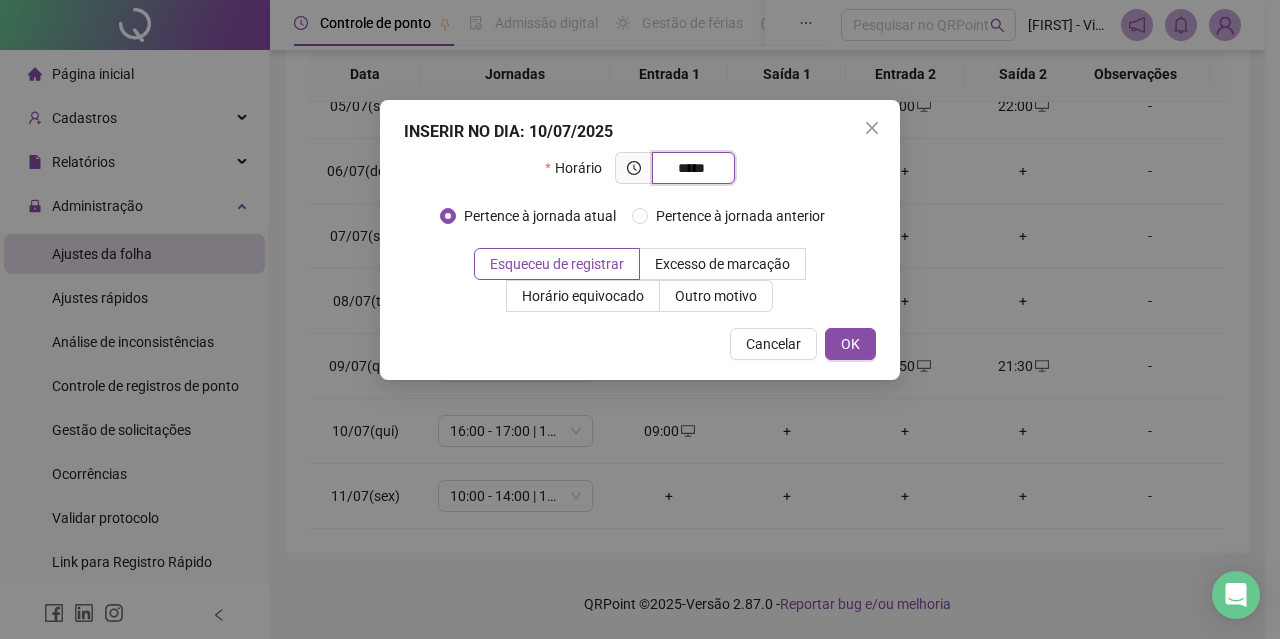 type on "*****" 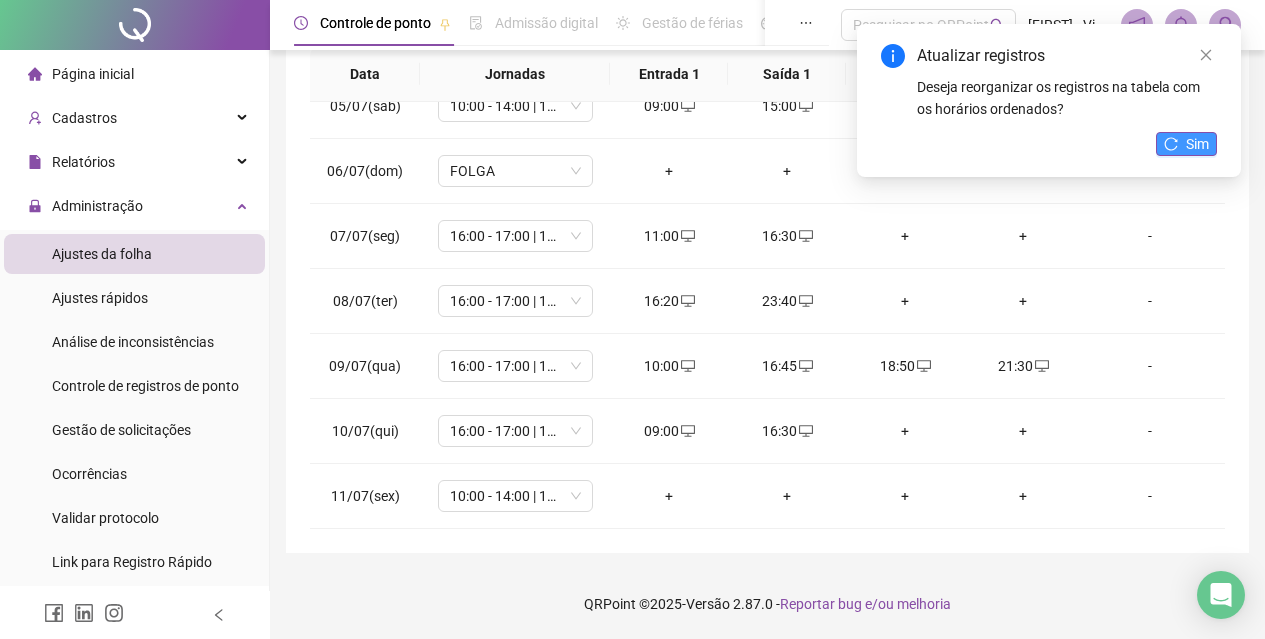 click 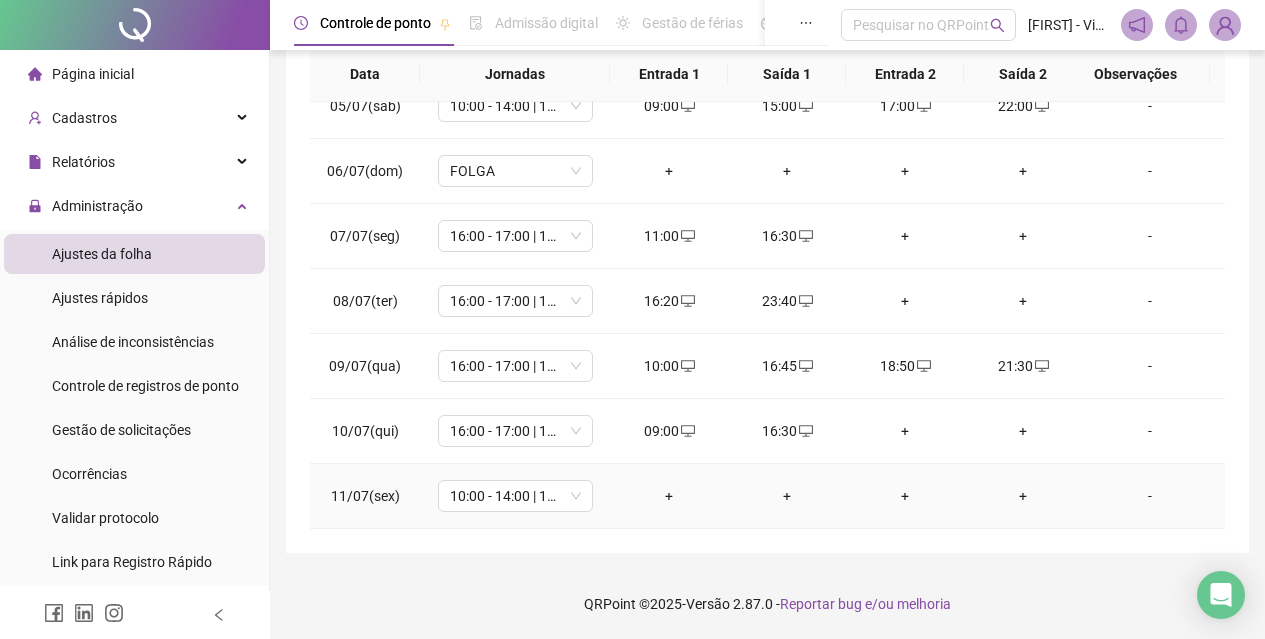 click on "+" at bounding box center (669, 496) 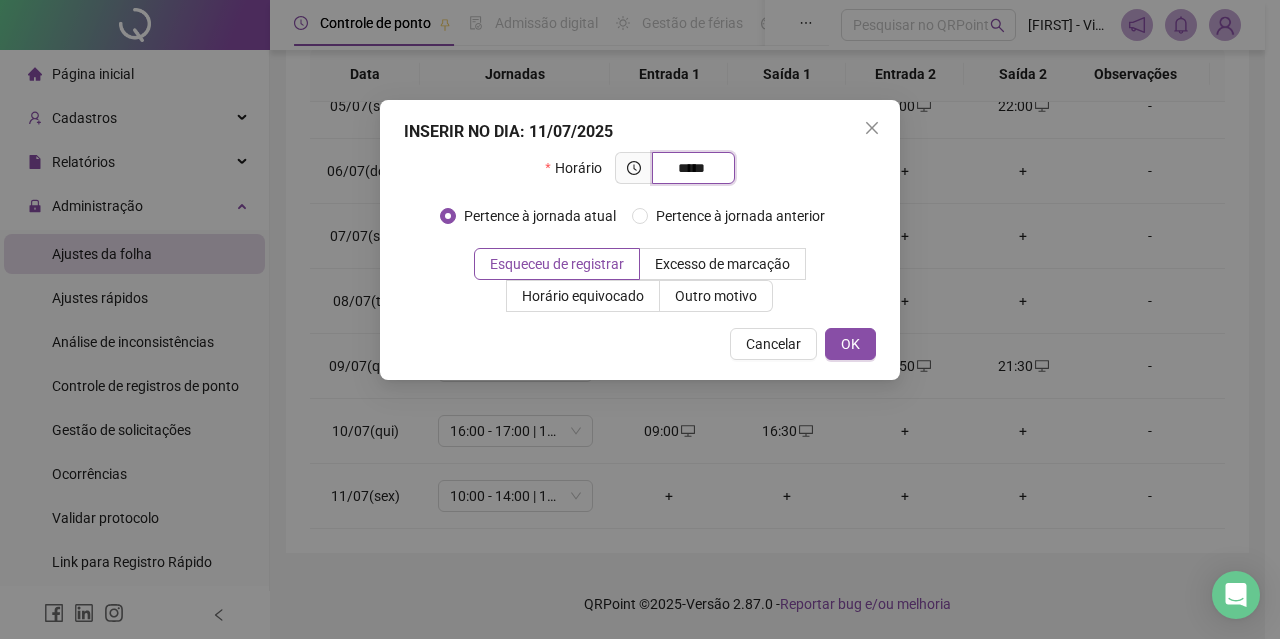 type on "*****" 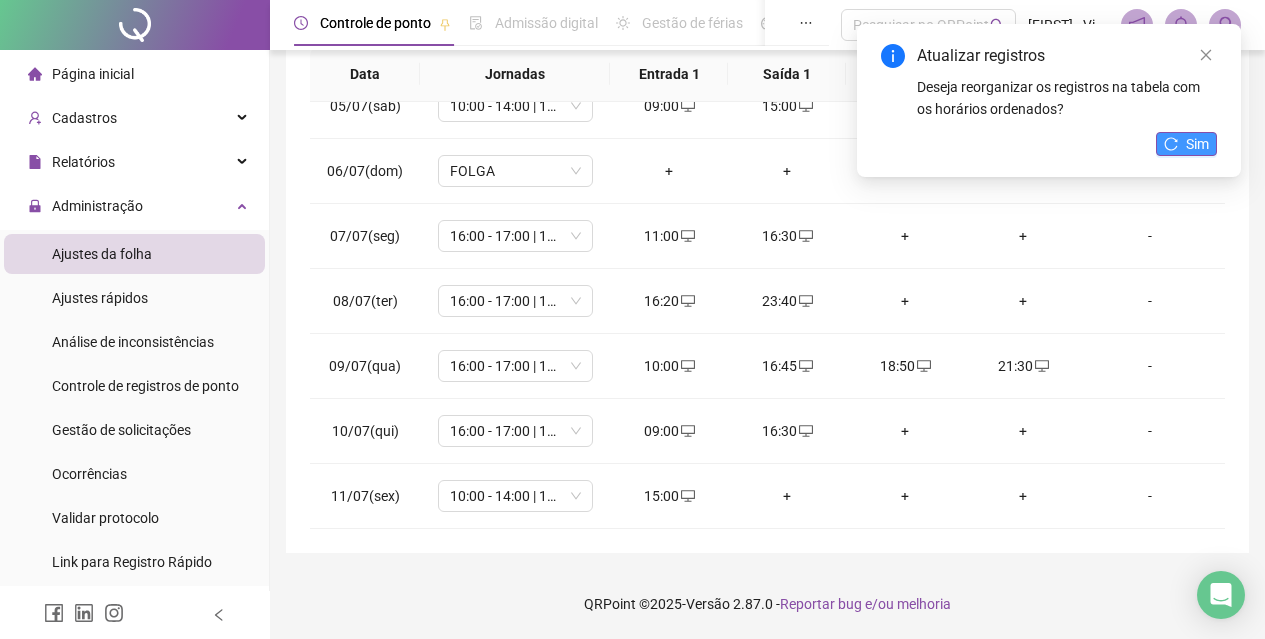 drag, startPoint x: 1151, startPoint y: 151, endPoint x: 1172, endPoint y: 147, distance: 21.377558 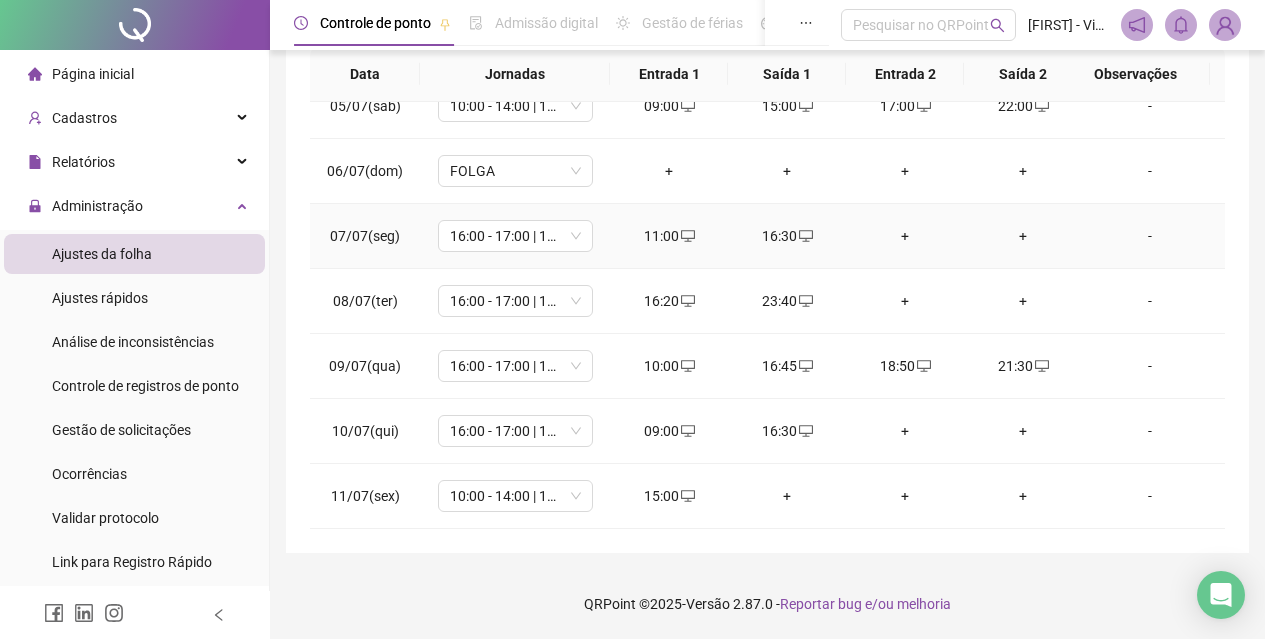 scroll, scrollTop: 0, scrollLeft: 0, axis: both 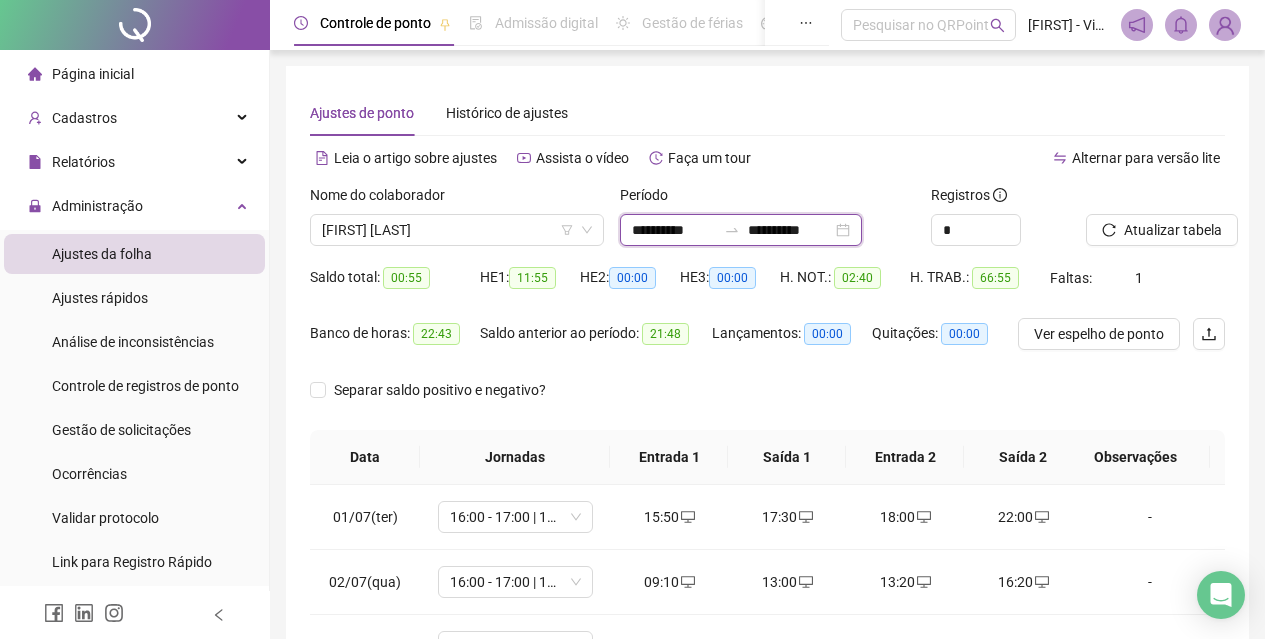 click on "**********" at bounding box center (790, 230) 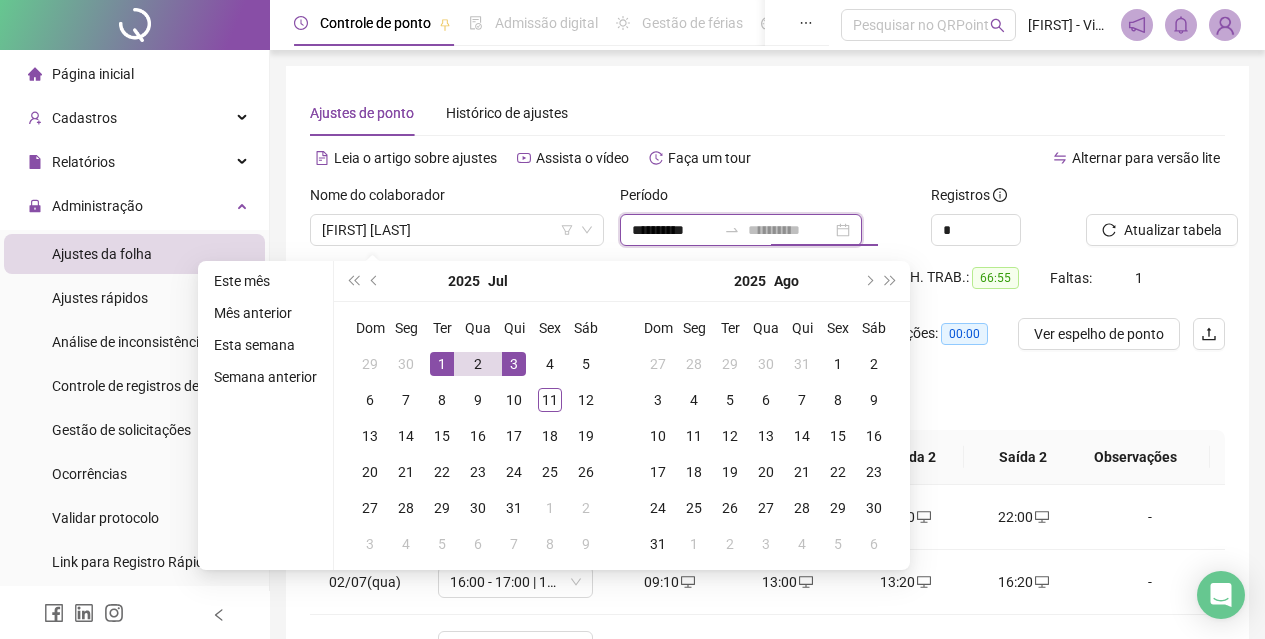 type on "**********" 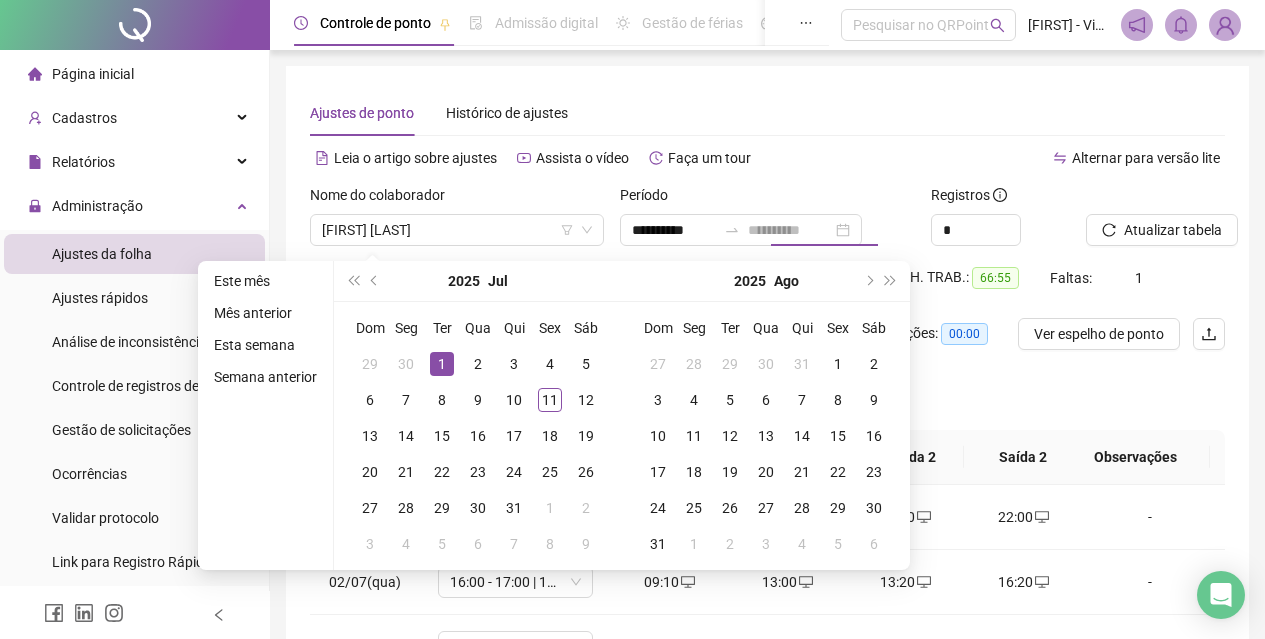 click on "1" at bounding box center (442, 364) 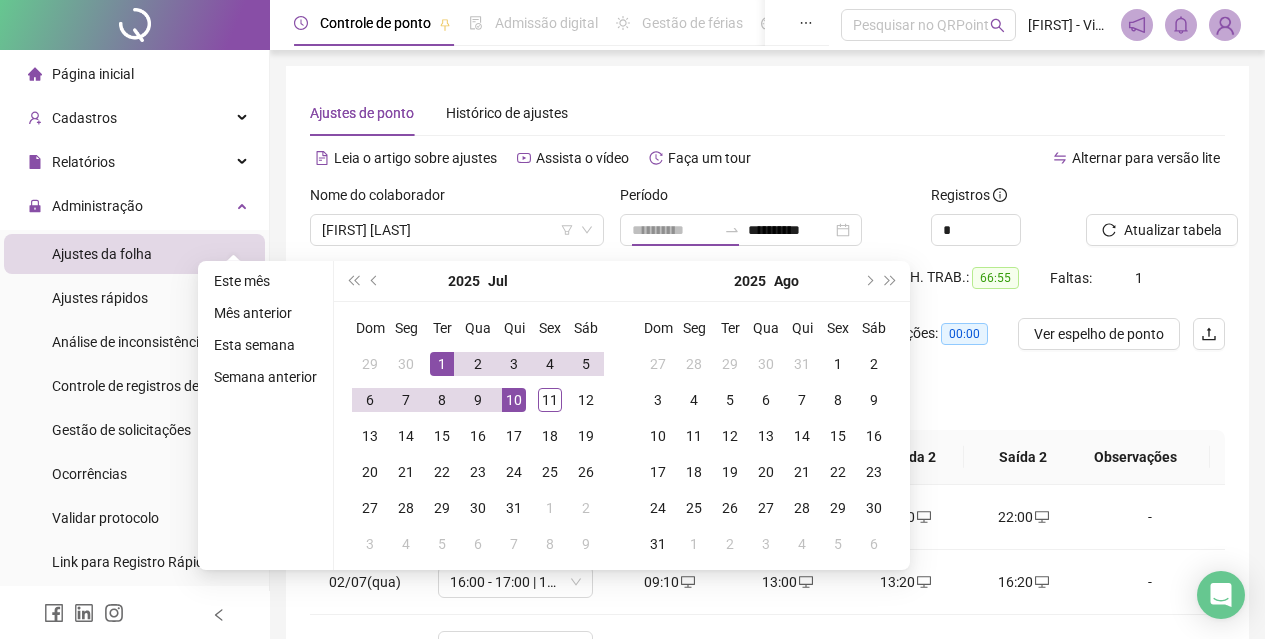 click on "10" at bounding box center (514, 400) 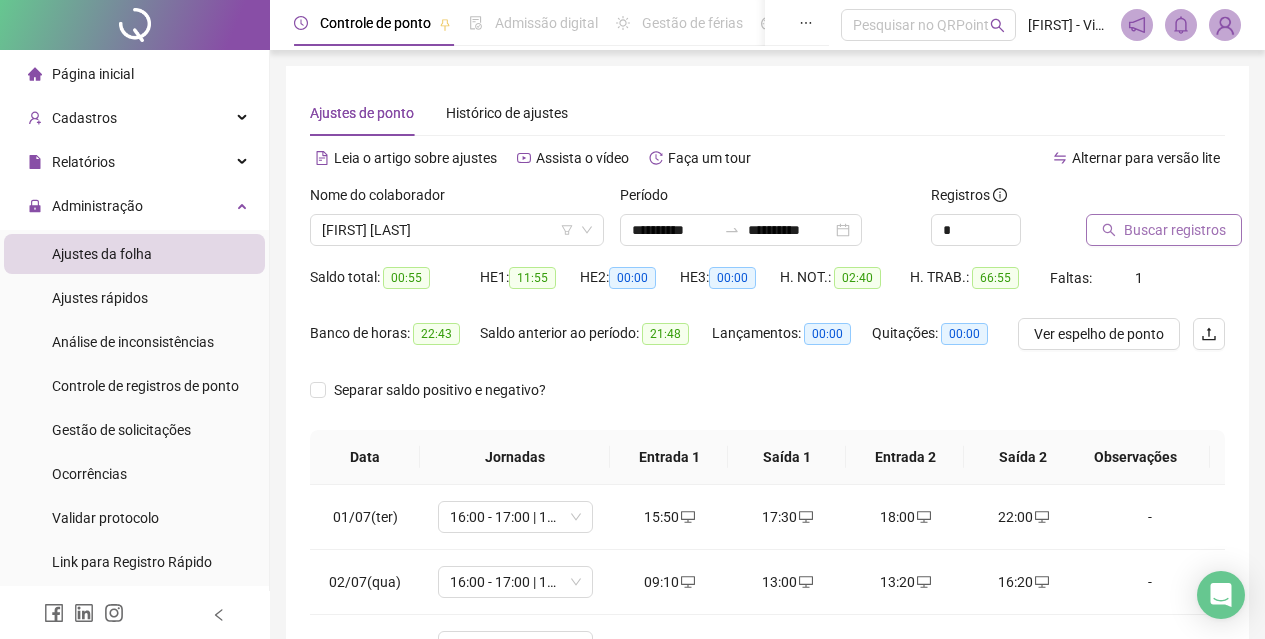 click on "Buscar registros" at bounding box center [1175, 230] 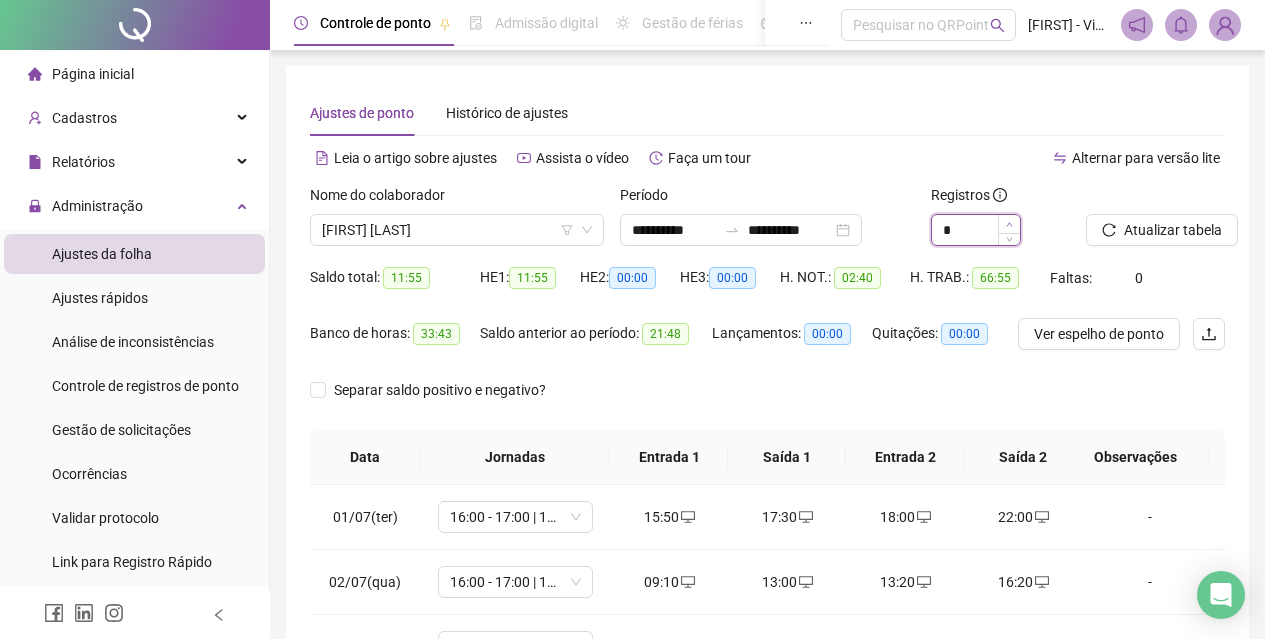 click 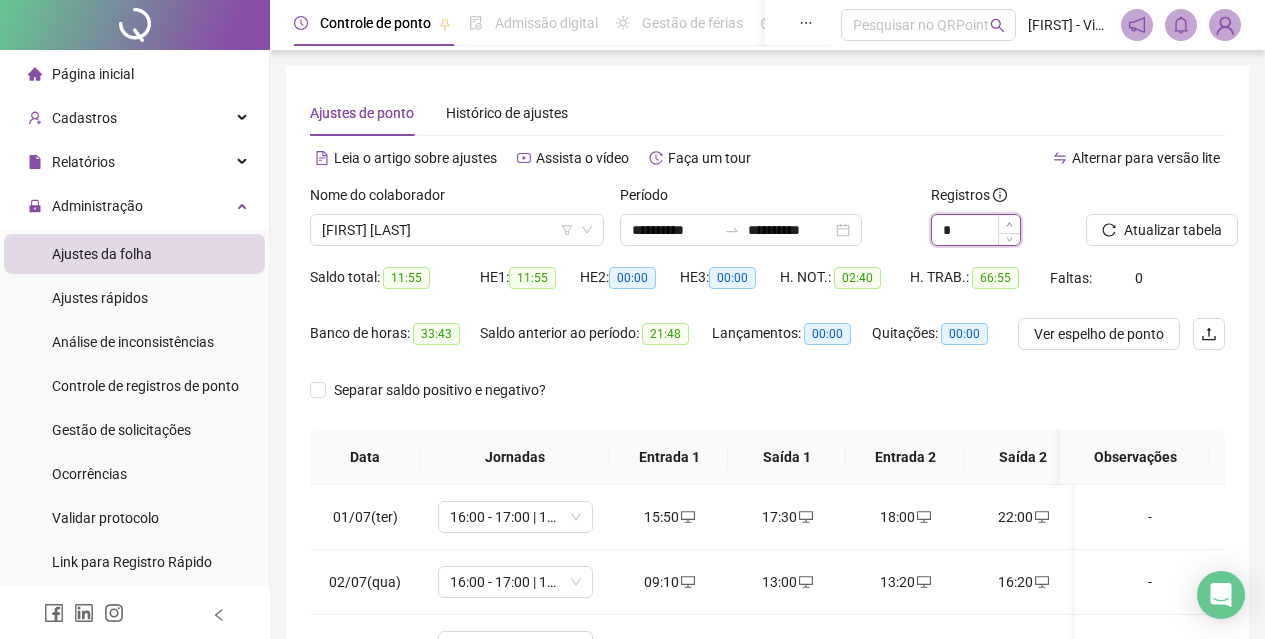 click 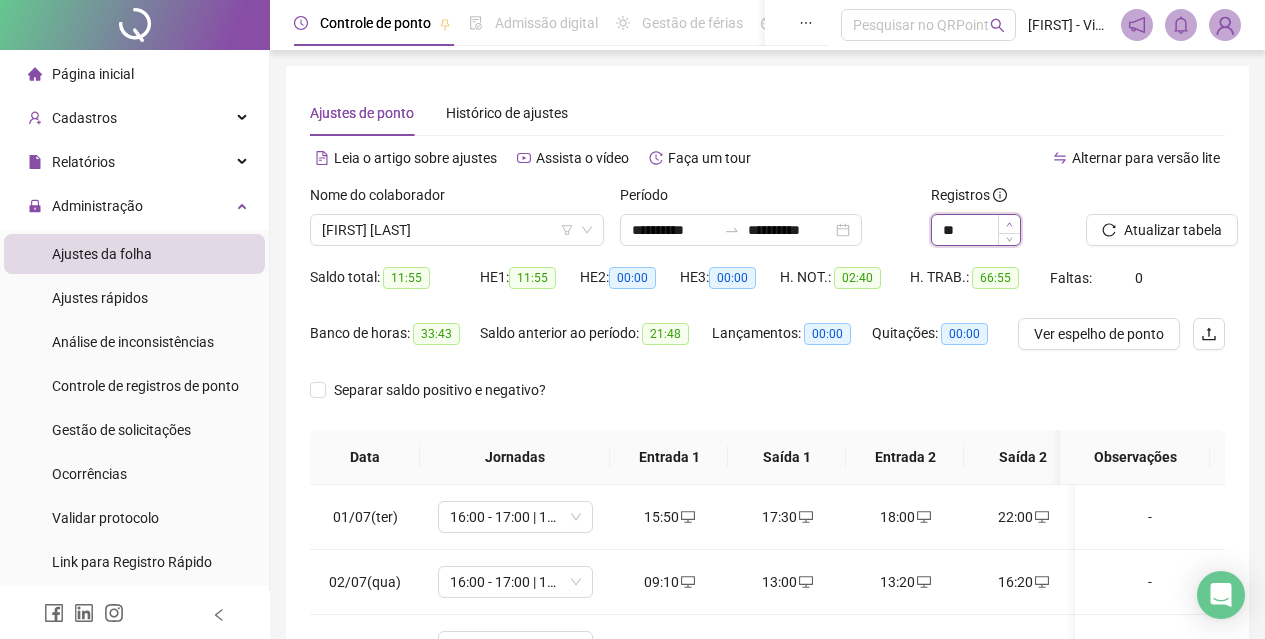 click 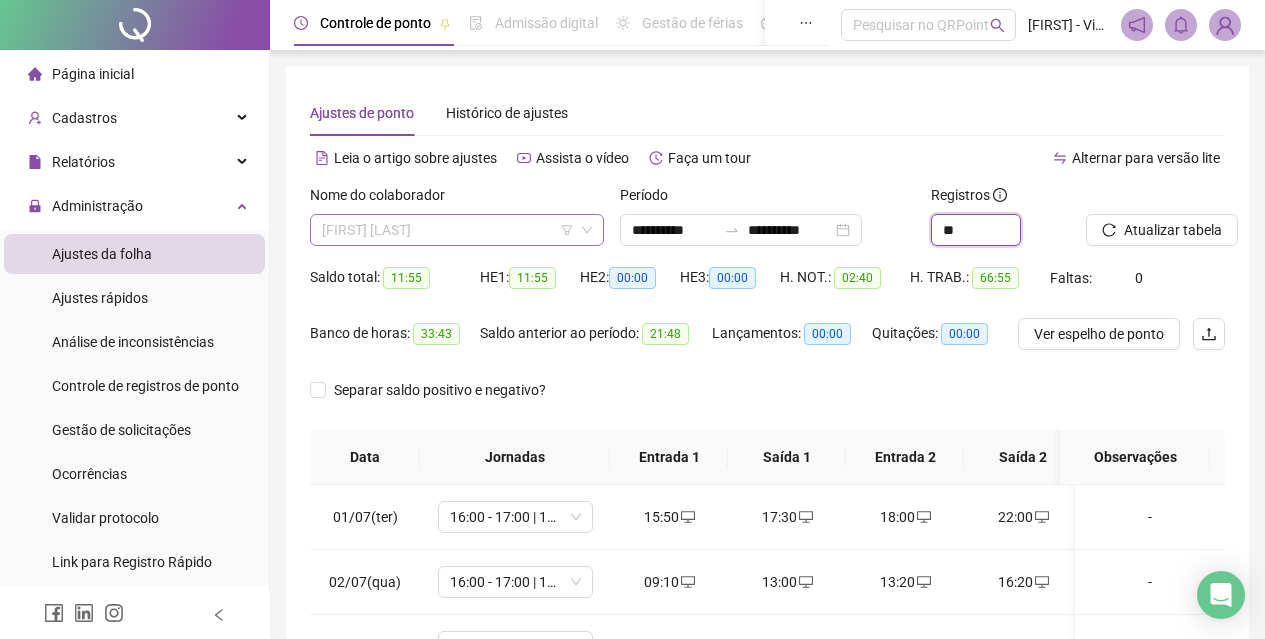 click on "[FIRST] [LAST]" at bounding box center (457, 230) 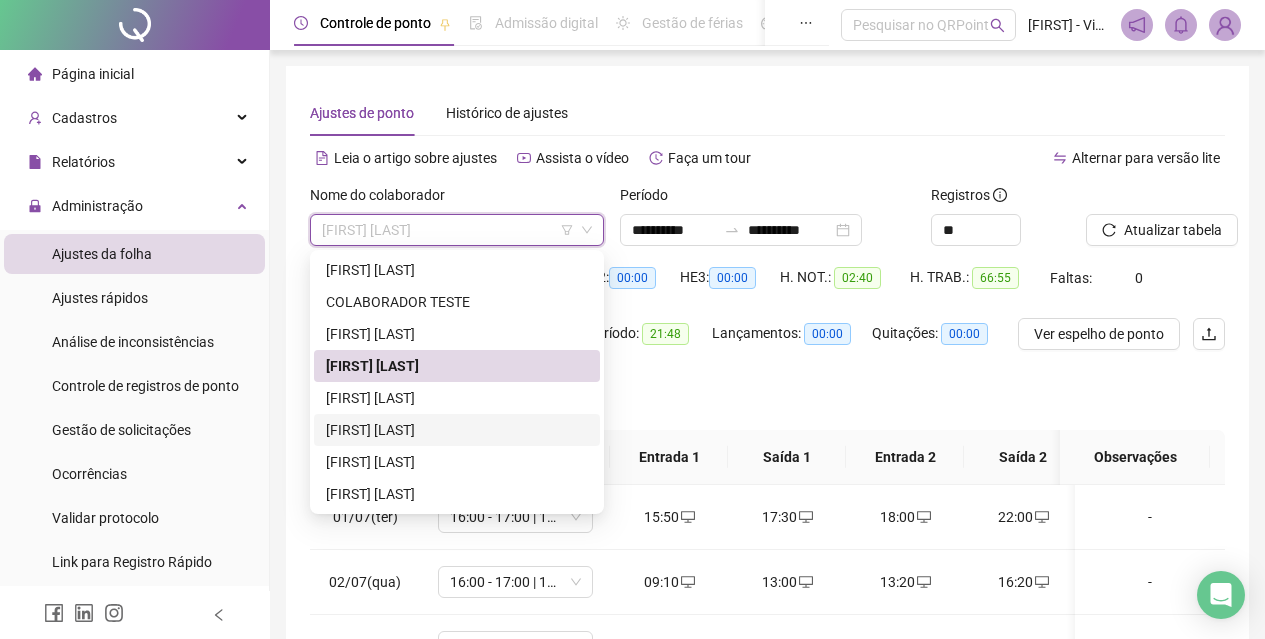 click on "[FIRST] [LAST]" at bounding box center [457, 430] 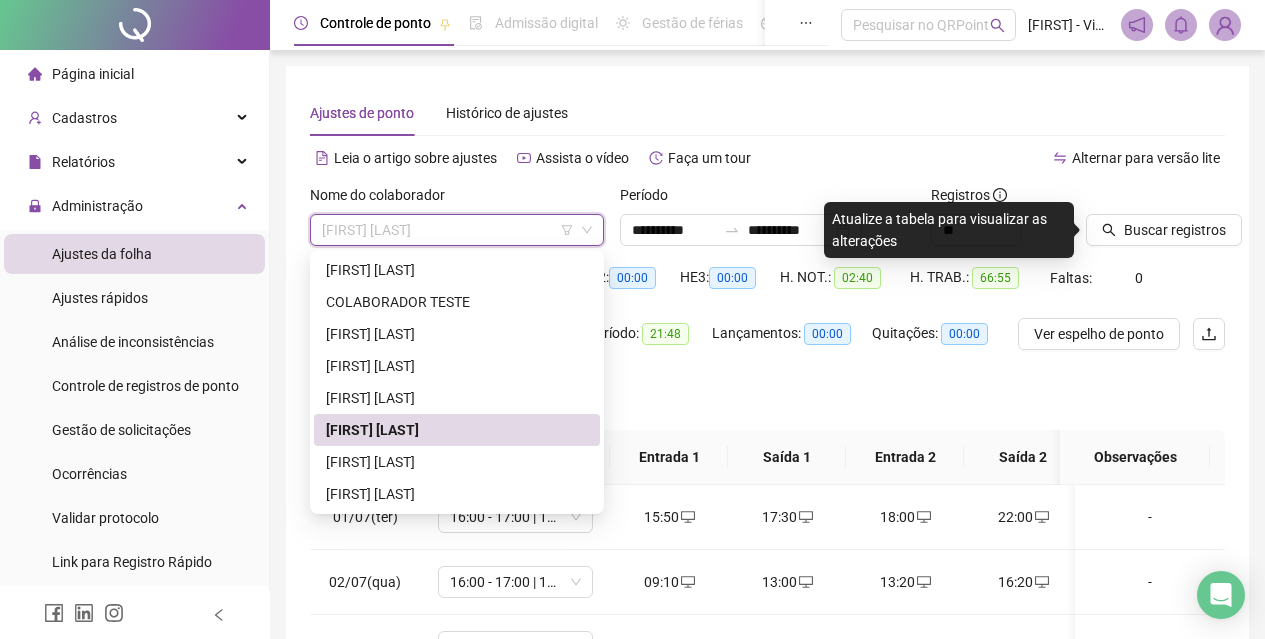 click on "[FIRST] [LAST]" at bounding box center (457, 230) 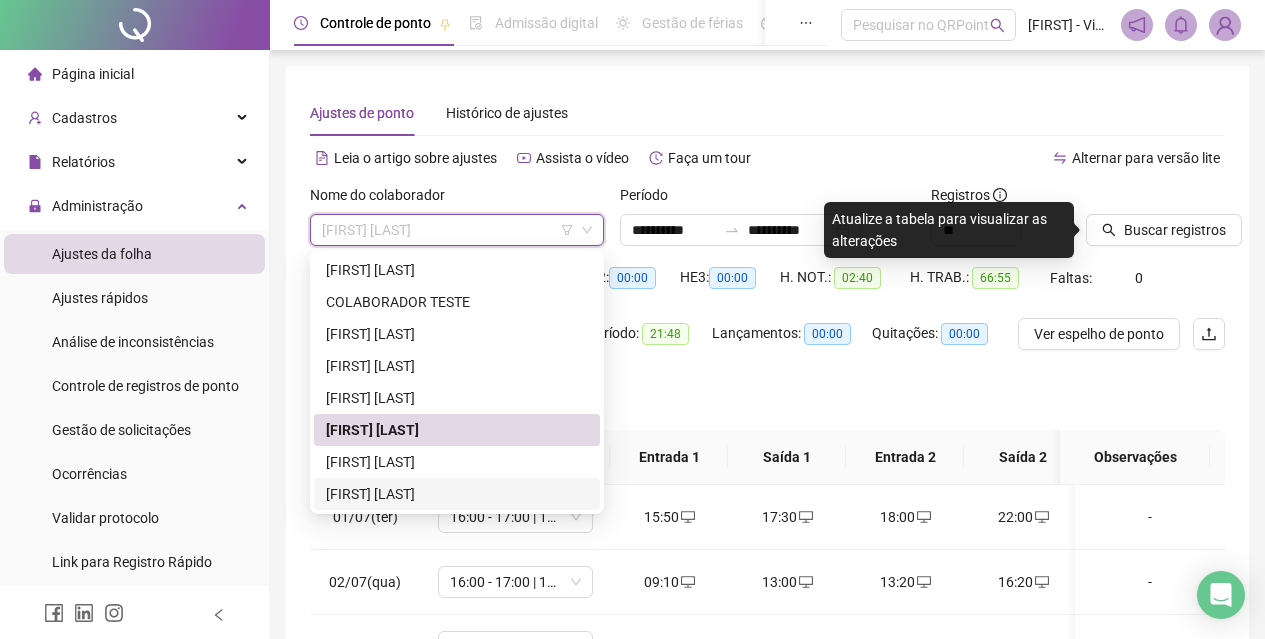 click on "[FIRST] [LAST]" at bounding box center [457, 494] 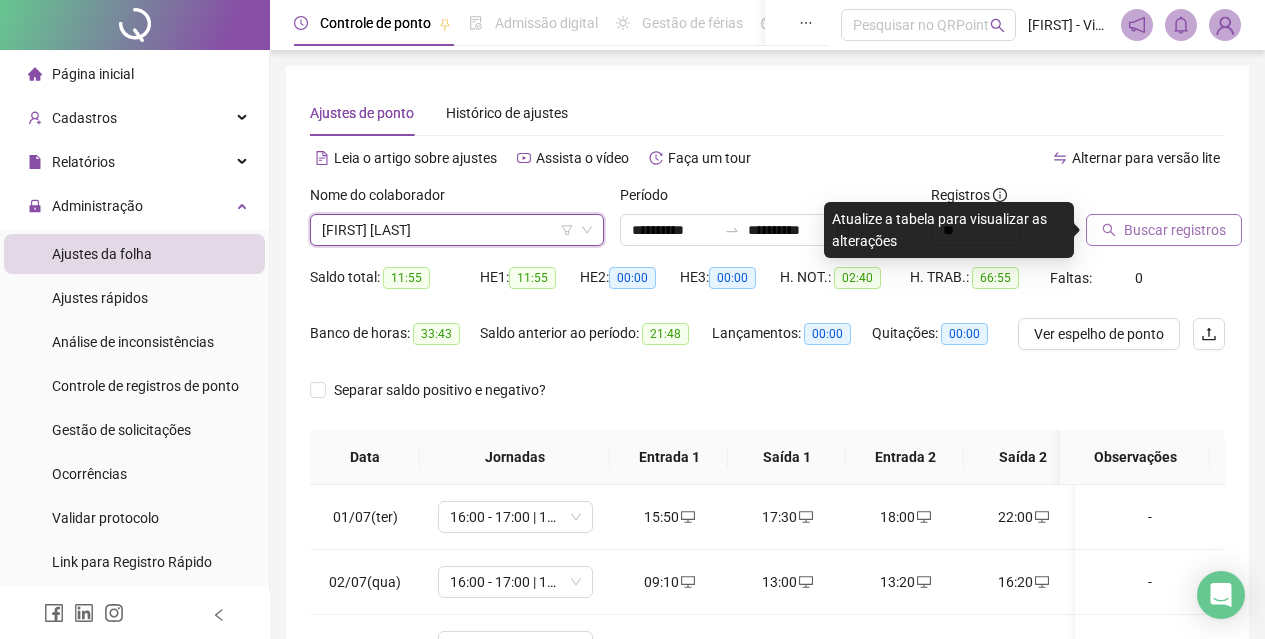 click on "Buscar registros" at bounding box center (1175, 230) 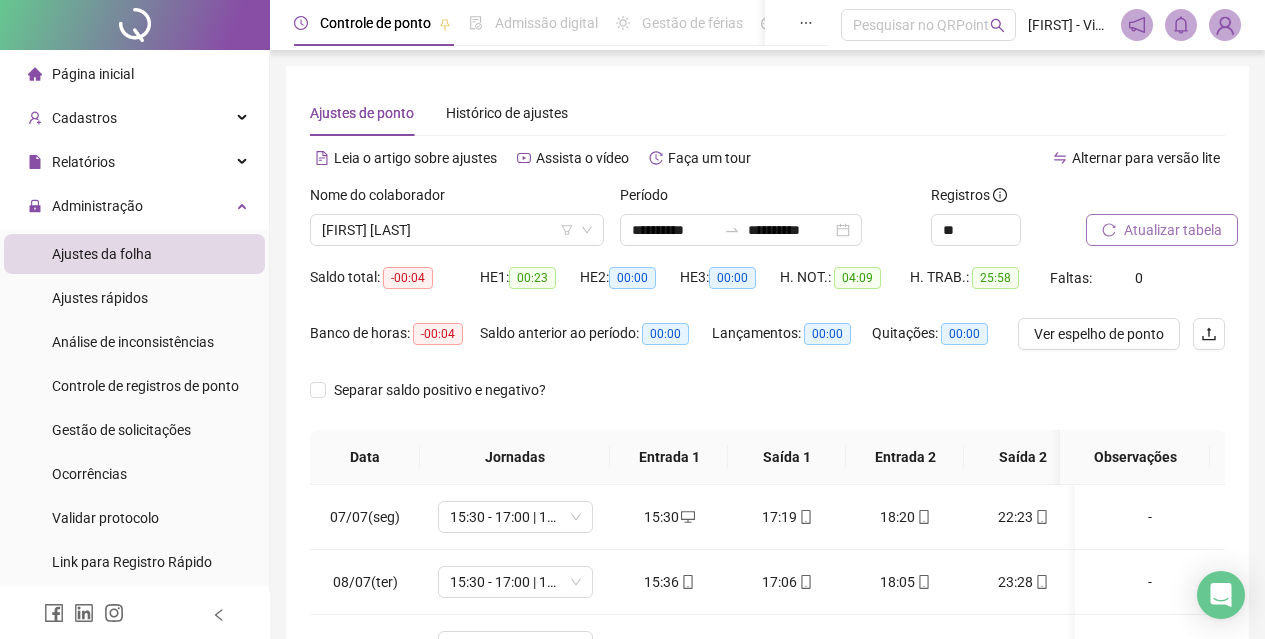 scroll, scrollTop: 231, scrollLeft: 0, axis: vertical 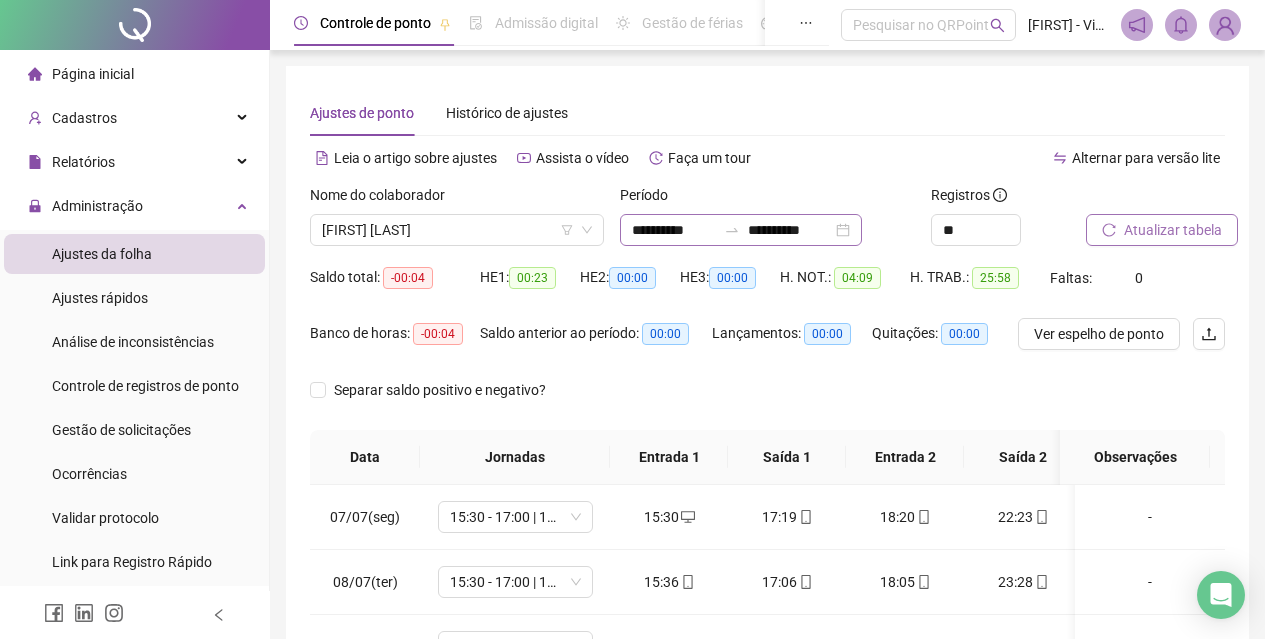 click 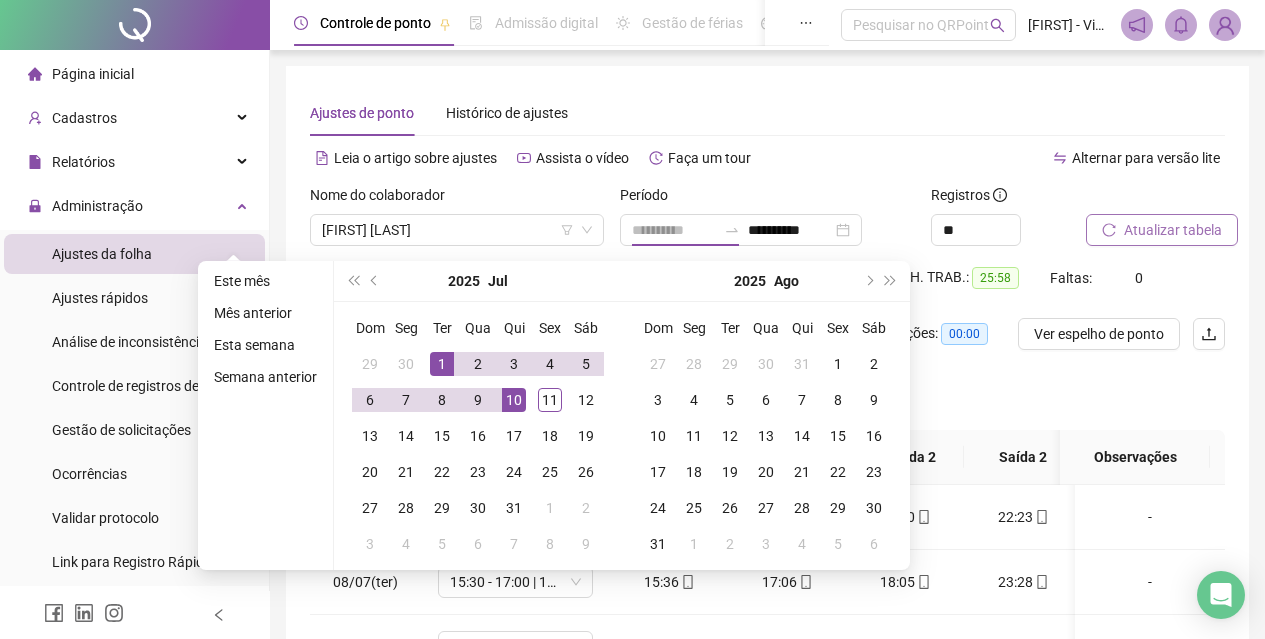 click on "1" at bounding box center [442, 364] 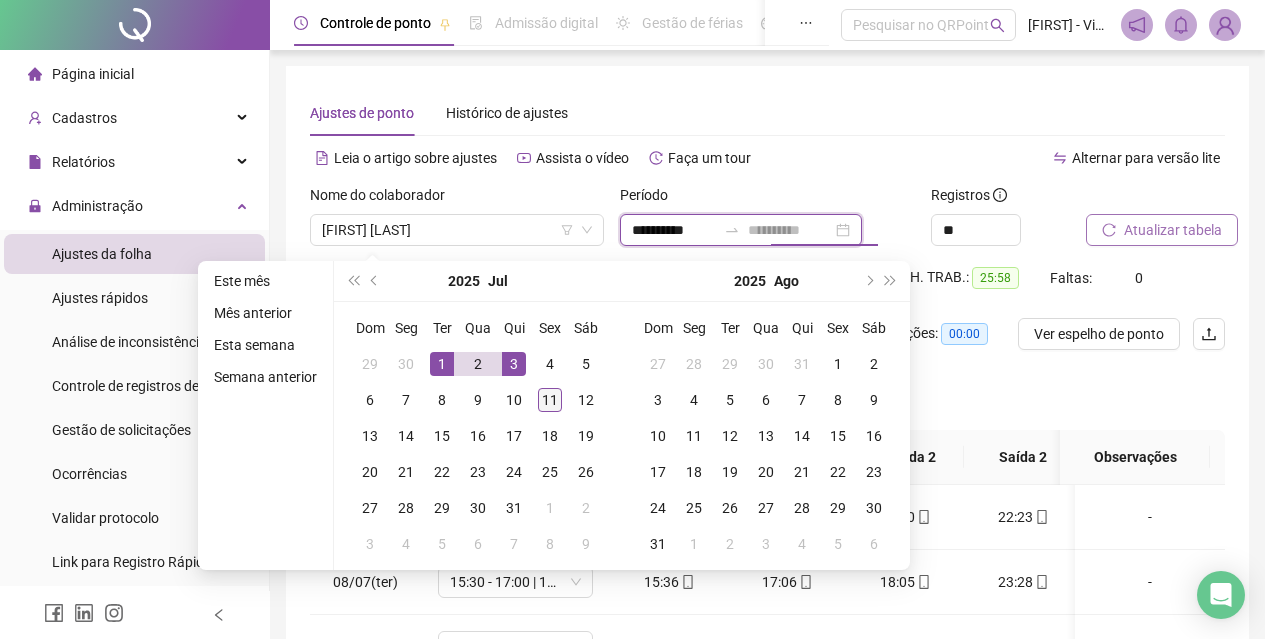 type on "**********" 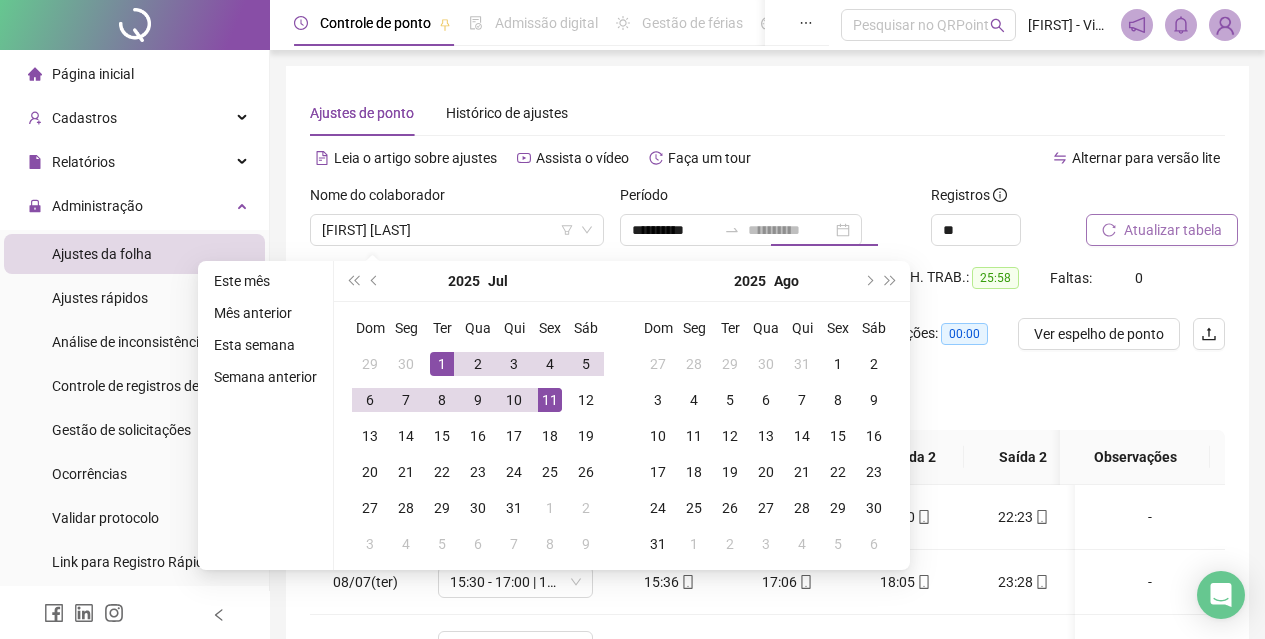 click on "11" at bounding box center (550, 400) 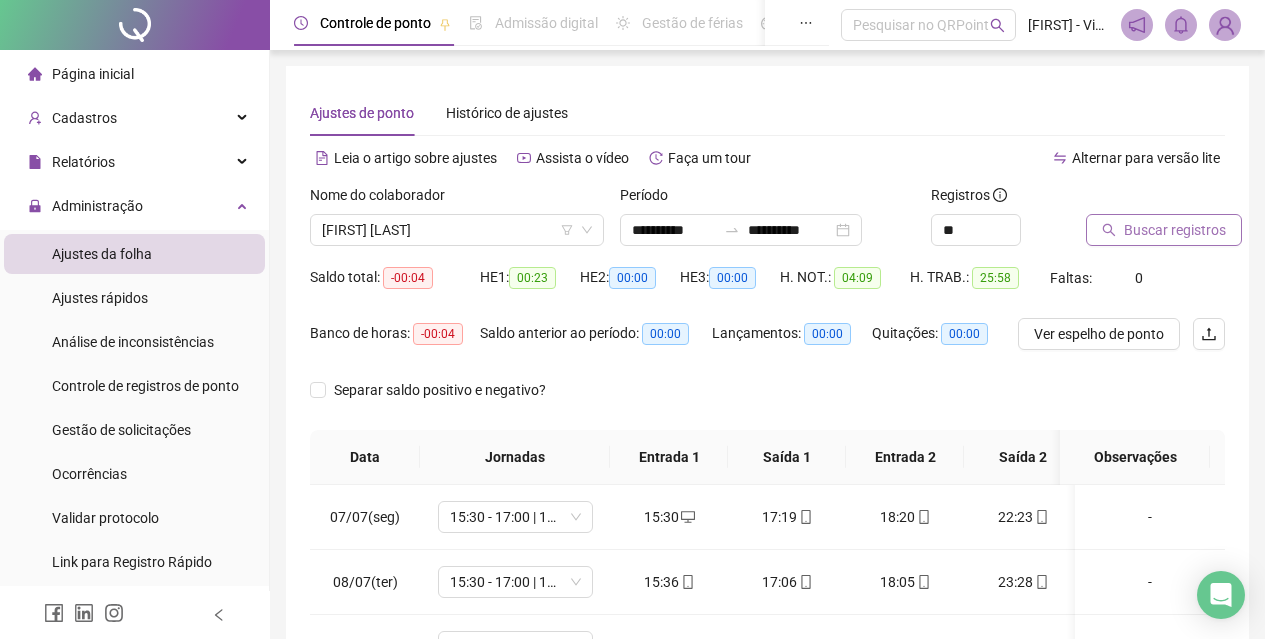 click on "Buscar registros" at bounding box center [1175, 230] 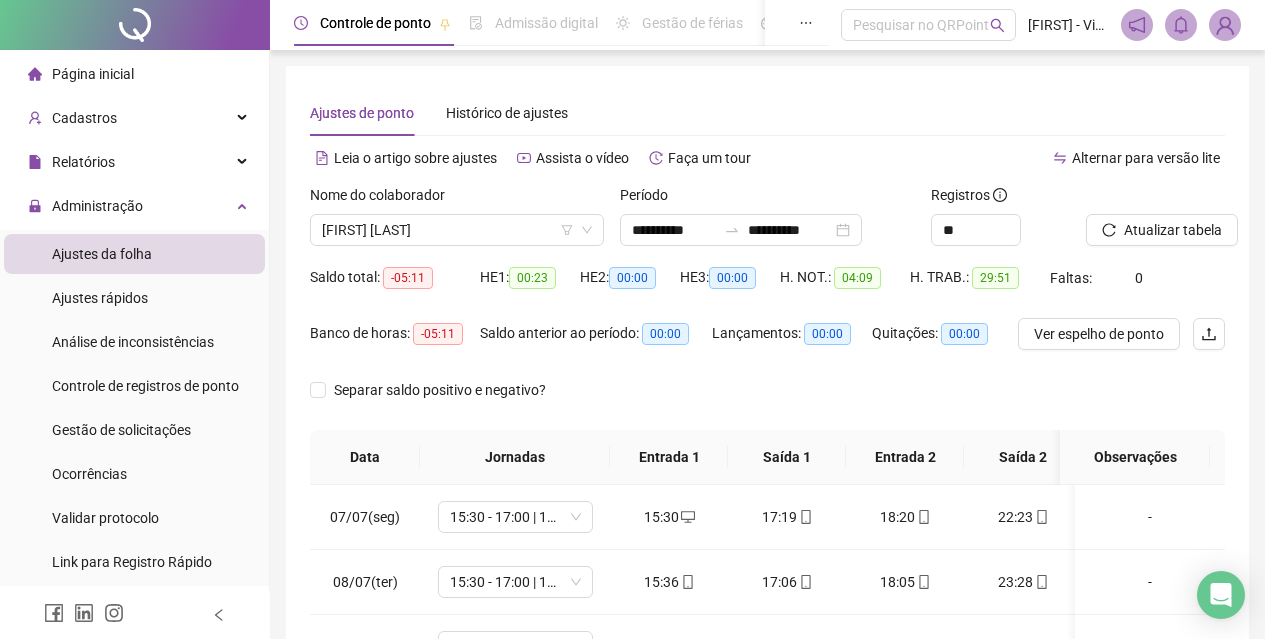 scroll, scrollTop: 296, scrollLeft: 0, axis: vertical 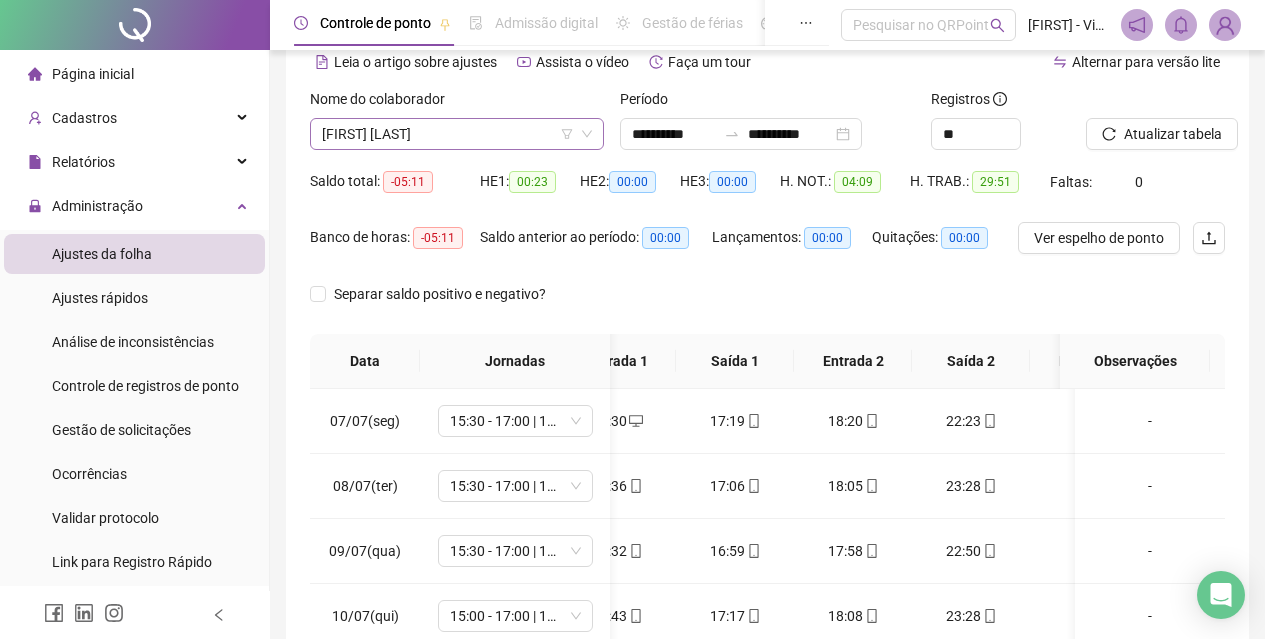 click on "[FIRST] [LAST]" at bounding box center [457, 134] 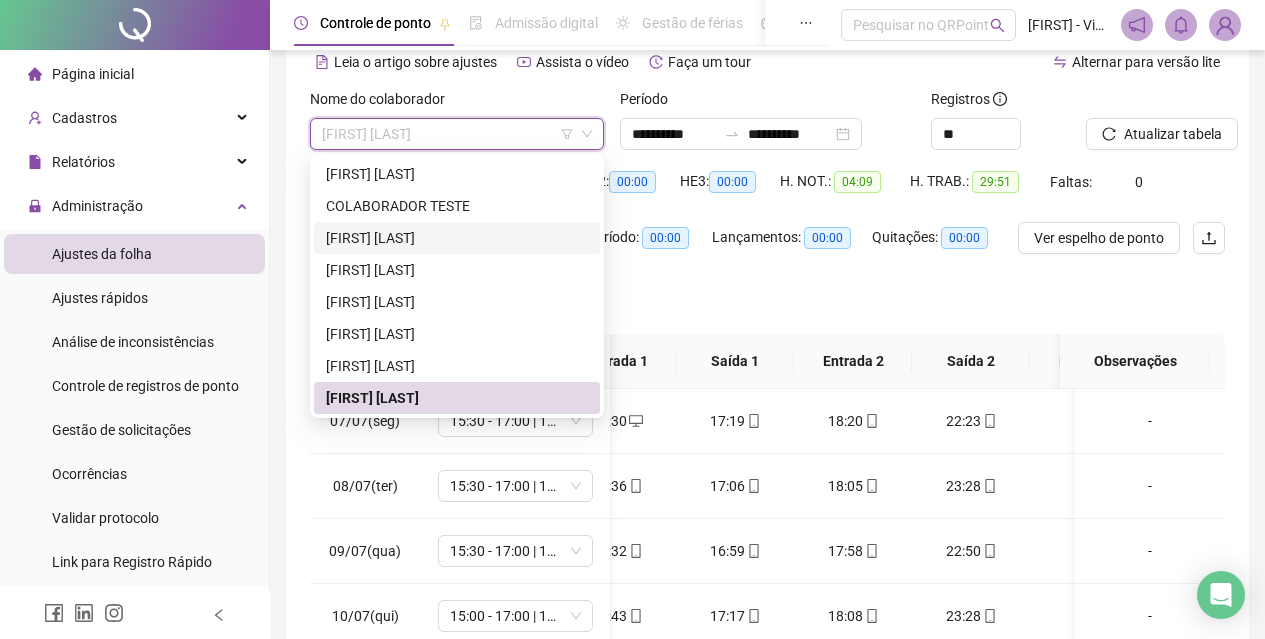 click on "[FIRST] [LAST]" at bounding box center (457, 238) 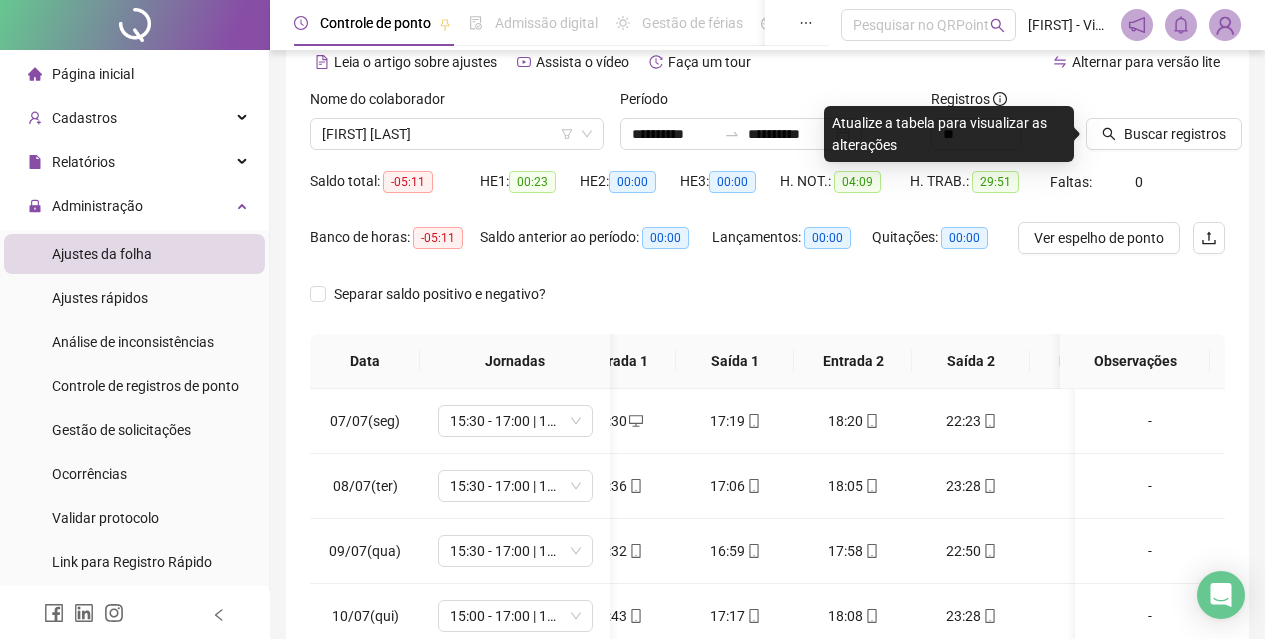click on "Buscar registros" at bounding box center [1155, 127] 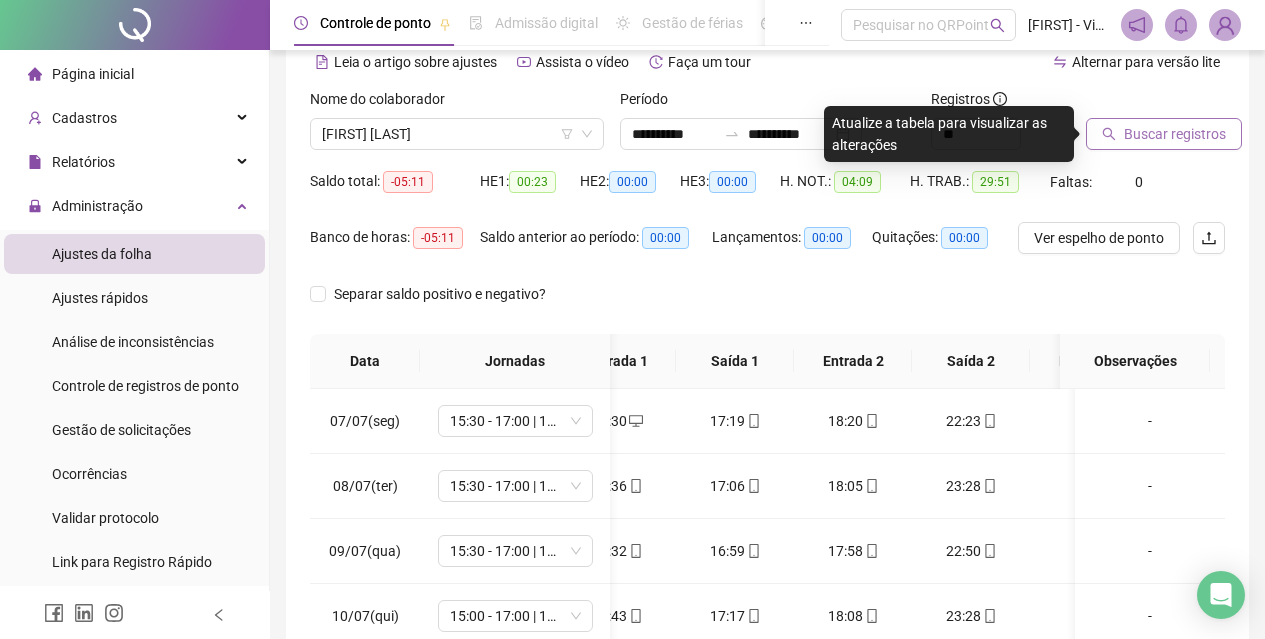 click on "Buscar registros" at bounding box center [1175, 134] 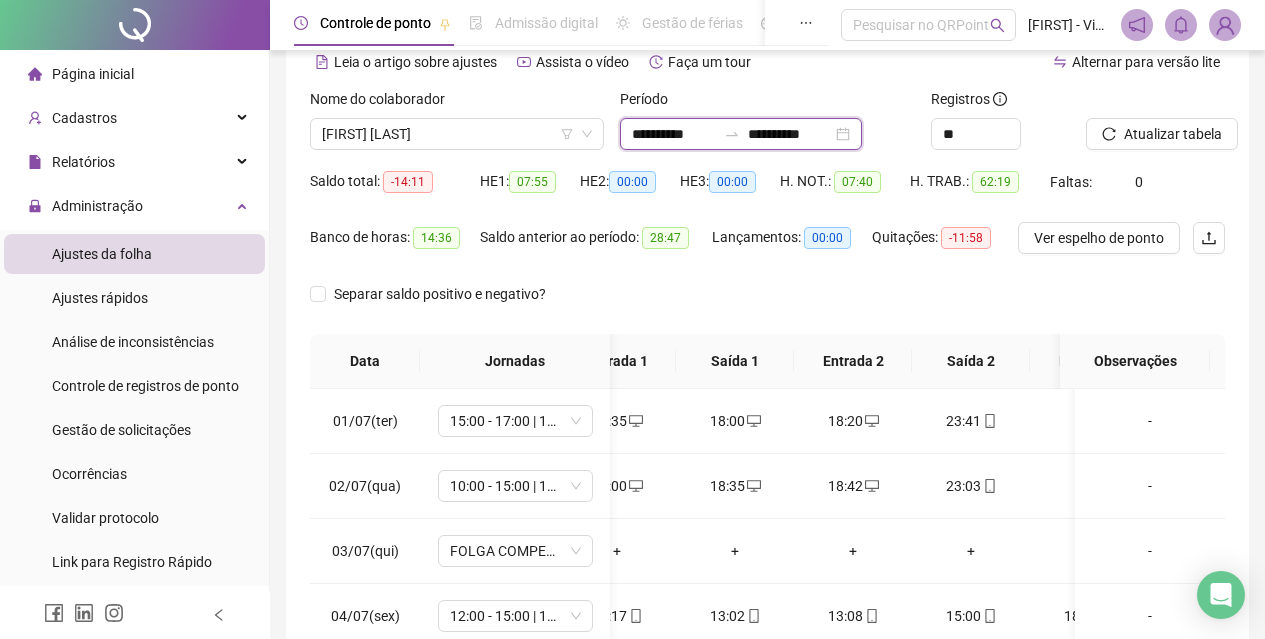 click on "**********" at bounding box center (674, 134) 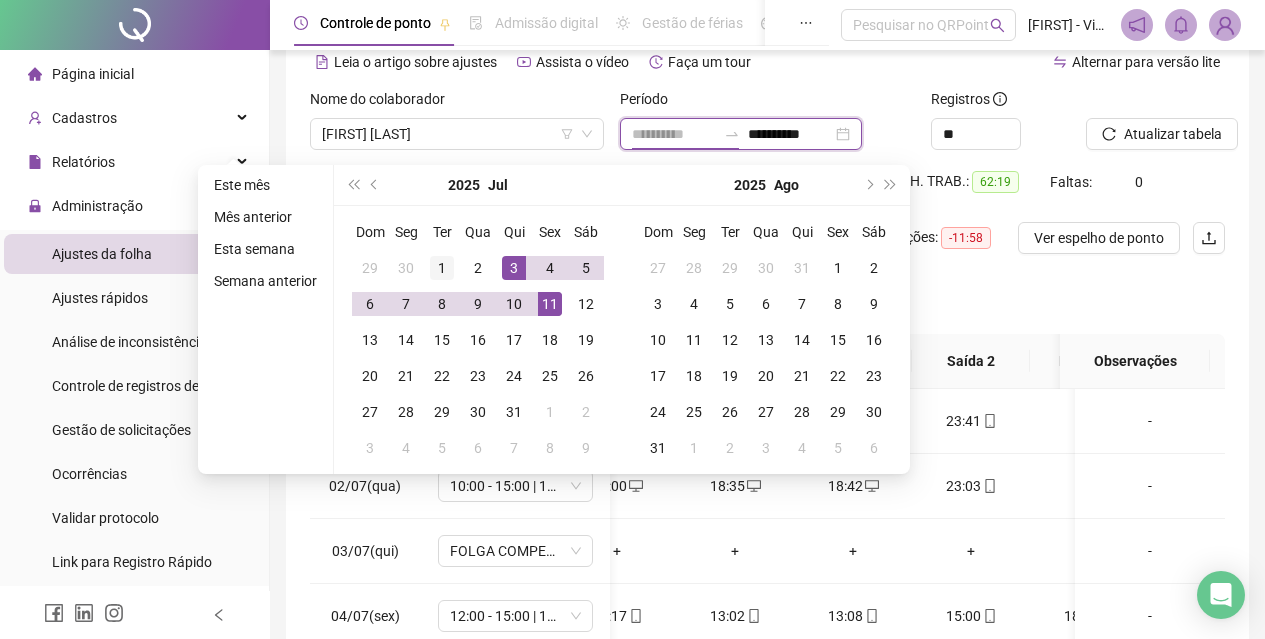 type on "**********" 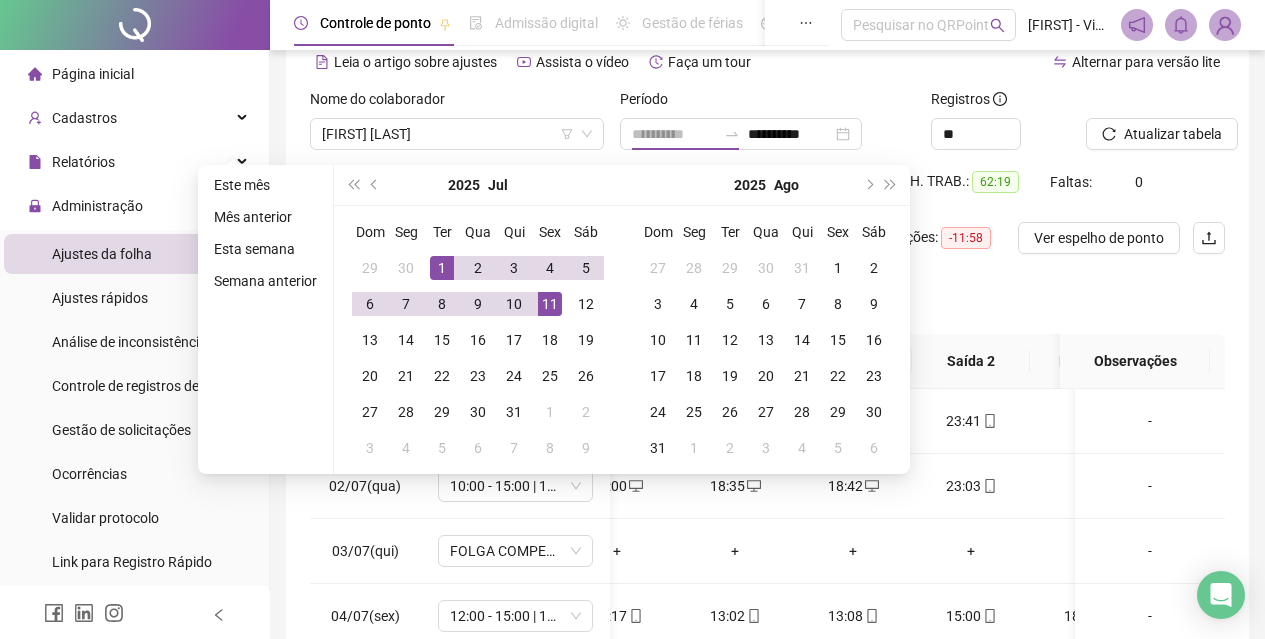 drag, startPoint x: 437, startPoint y: 259, endPoint x: 481, endPoint y: 277, distance: 47.539455 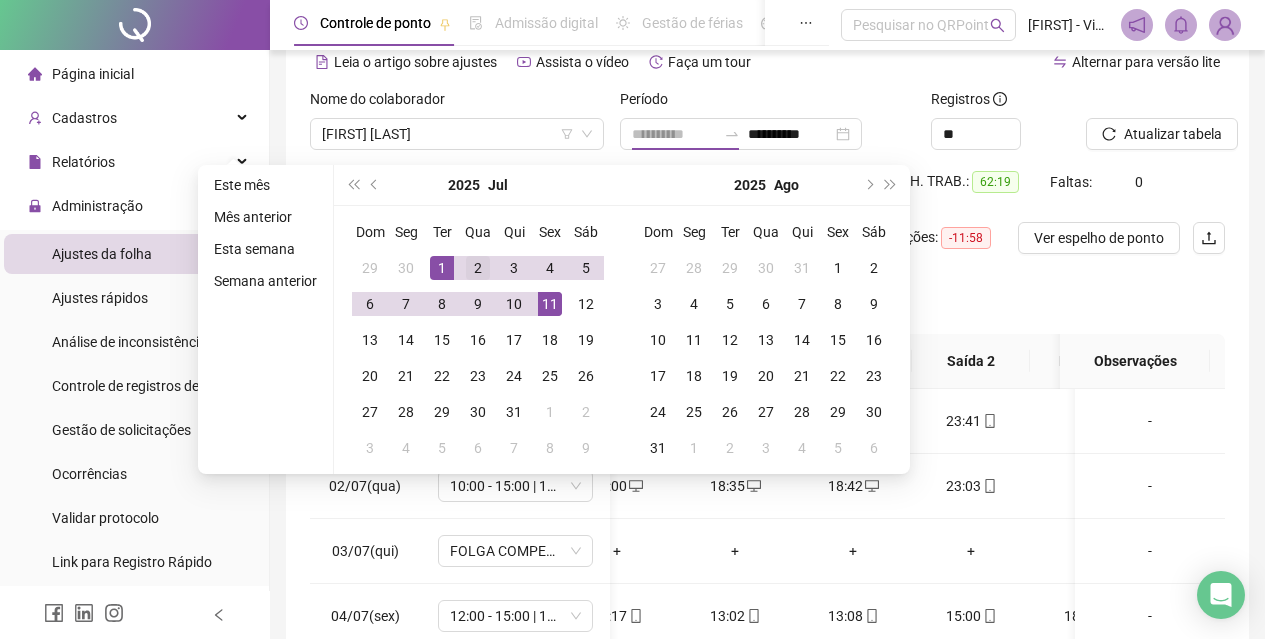 click on "1" at bounding box center [442, 268] 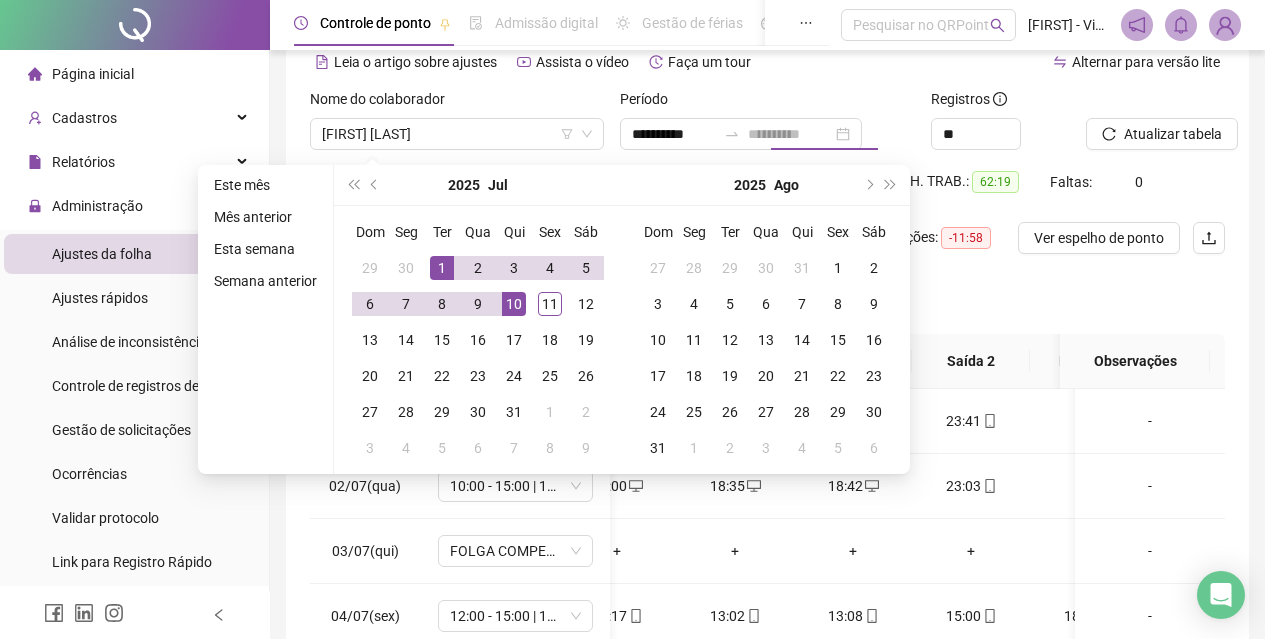 click on "10" at bounding box center (514, 304) 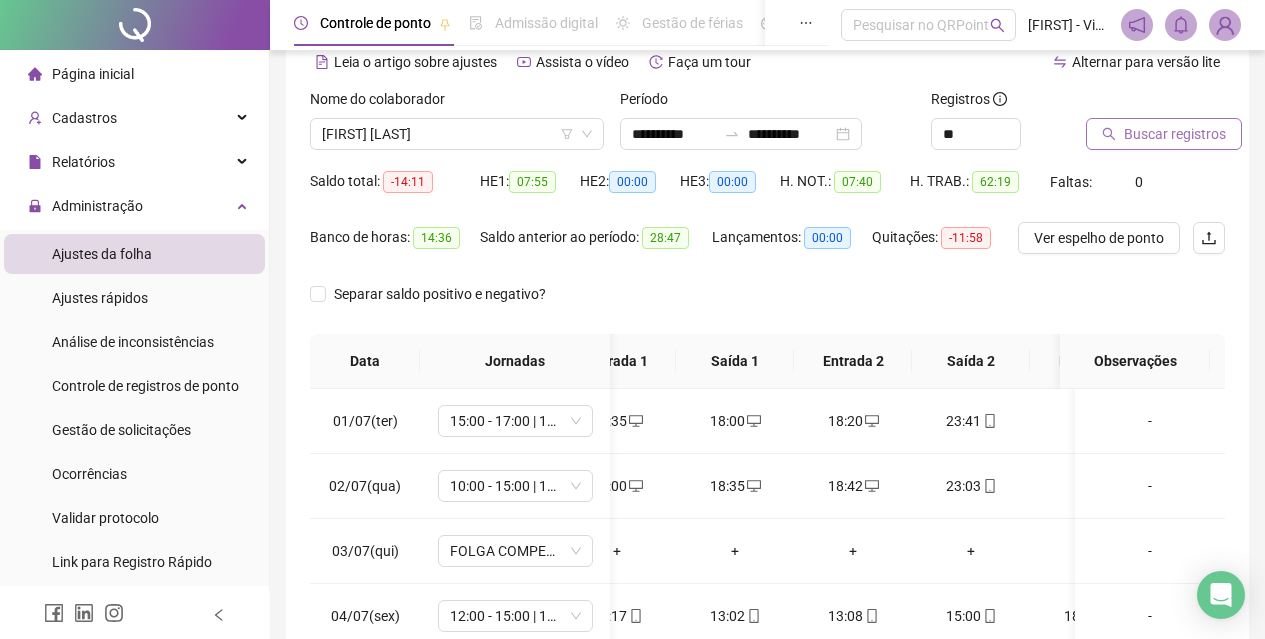 drag, startPoint x: 1173, startPoint y: 119, endPoint x: 1170, endPoint y: 129, distance: 10.440307 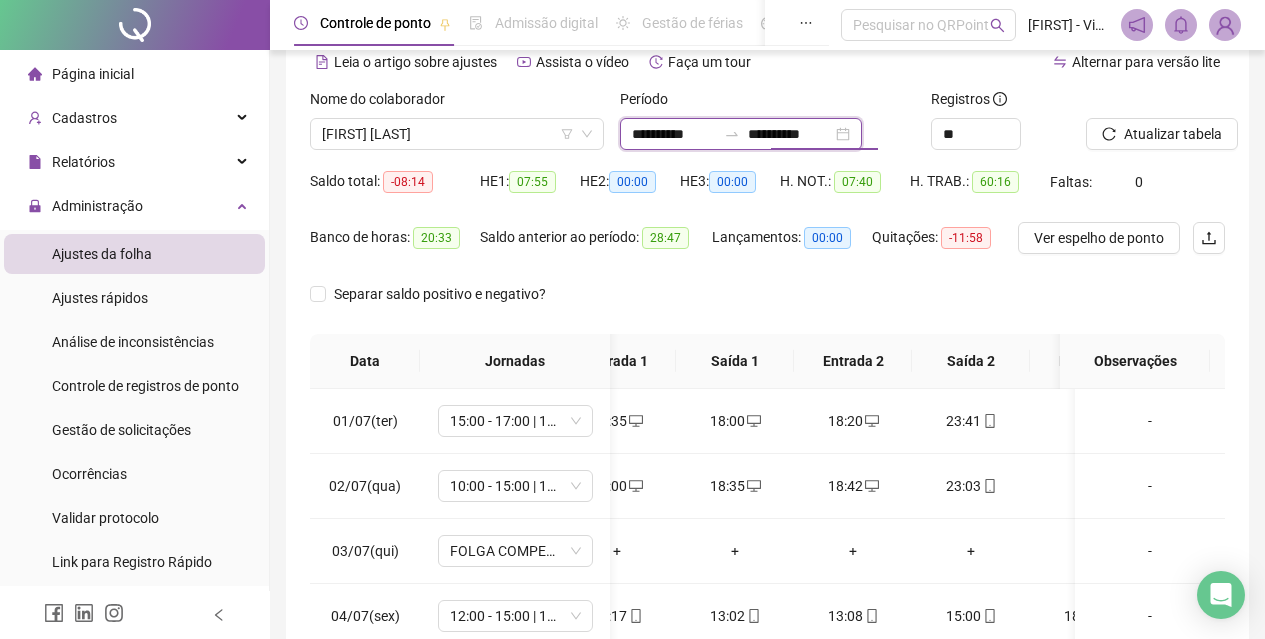 click on "**********" at bounding box center [790, 134] 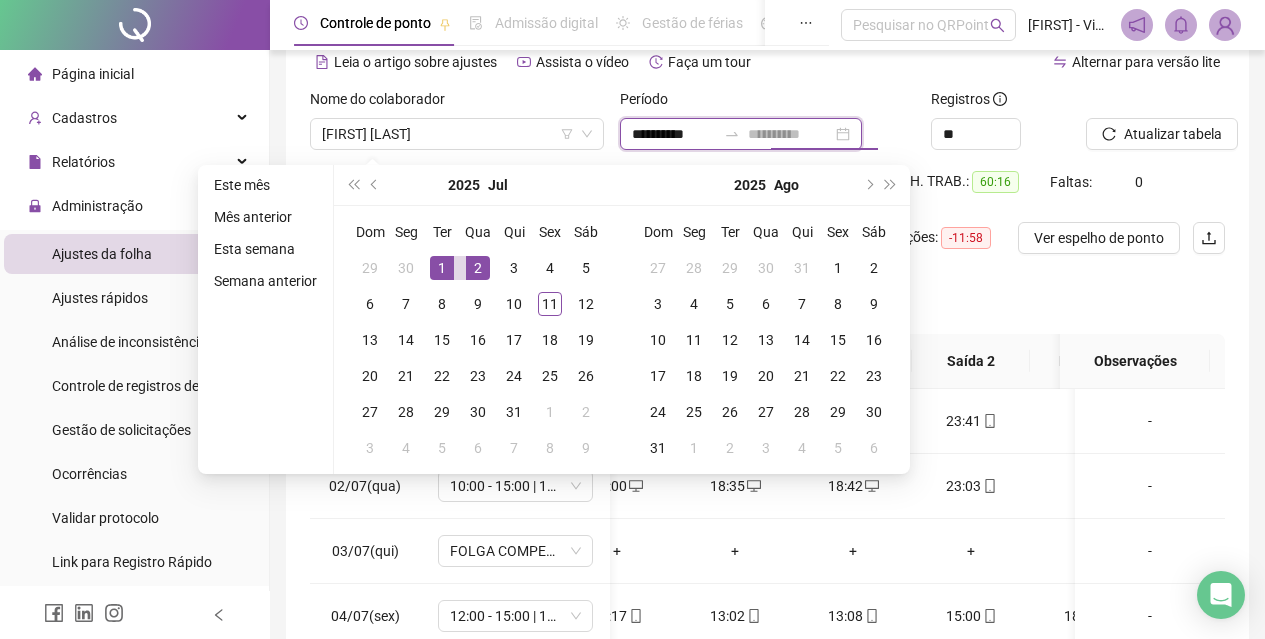 type on "**********" 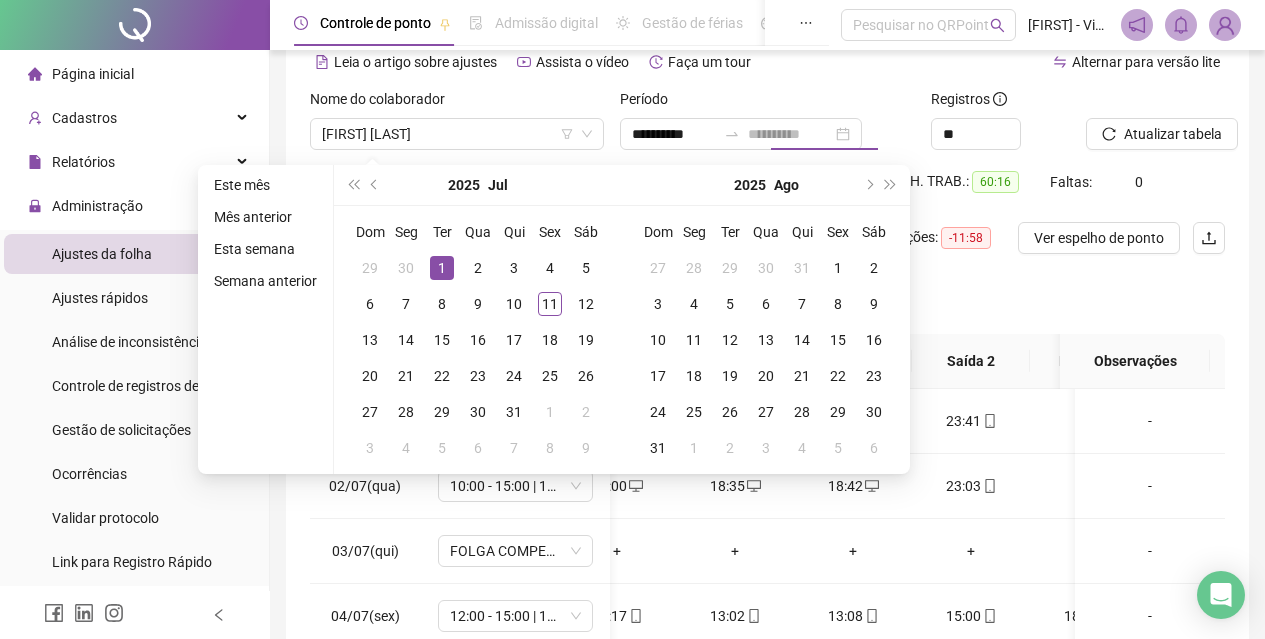 click on "1" at bounding box center (442, 268) 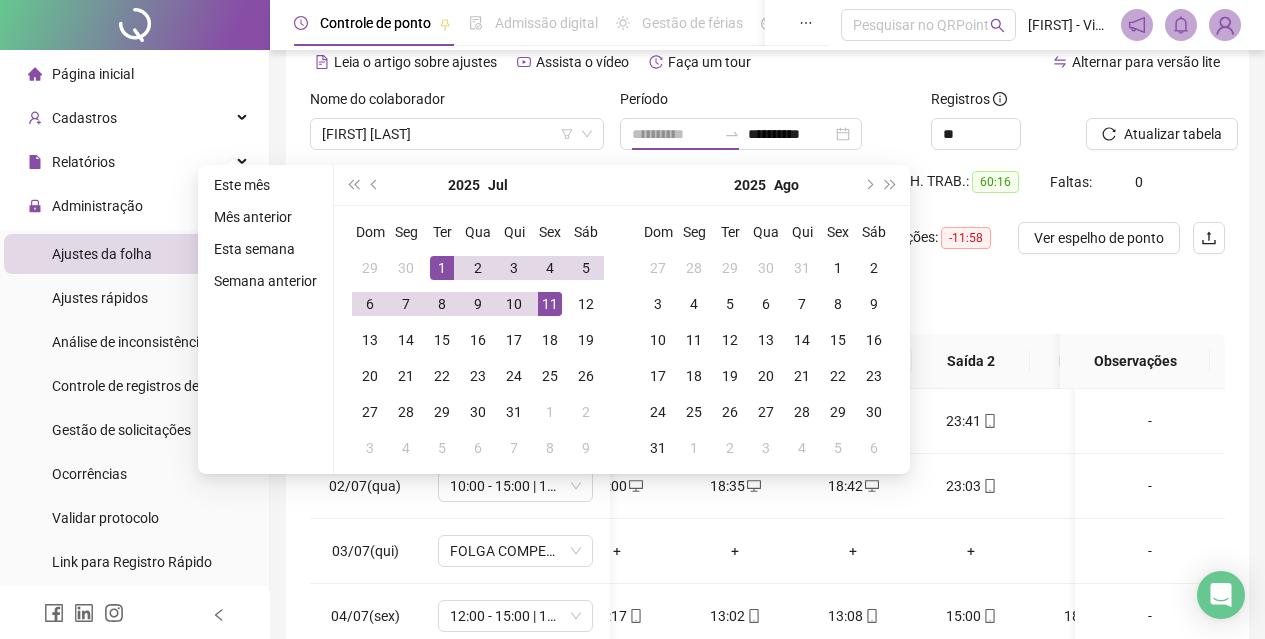 click on "11" at bounding box center [550, 304] 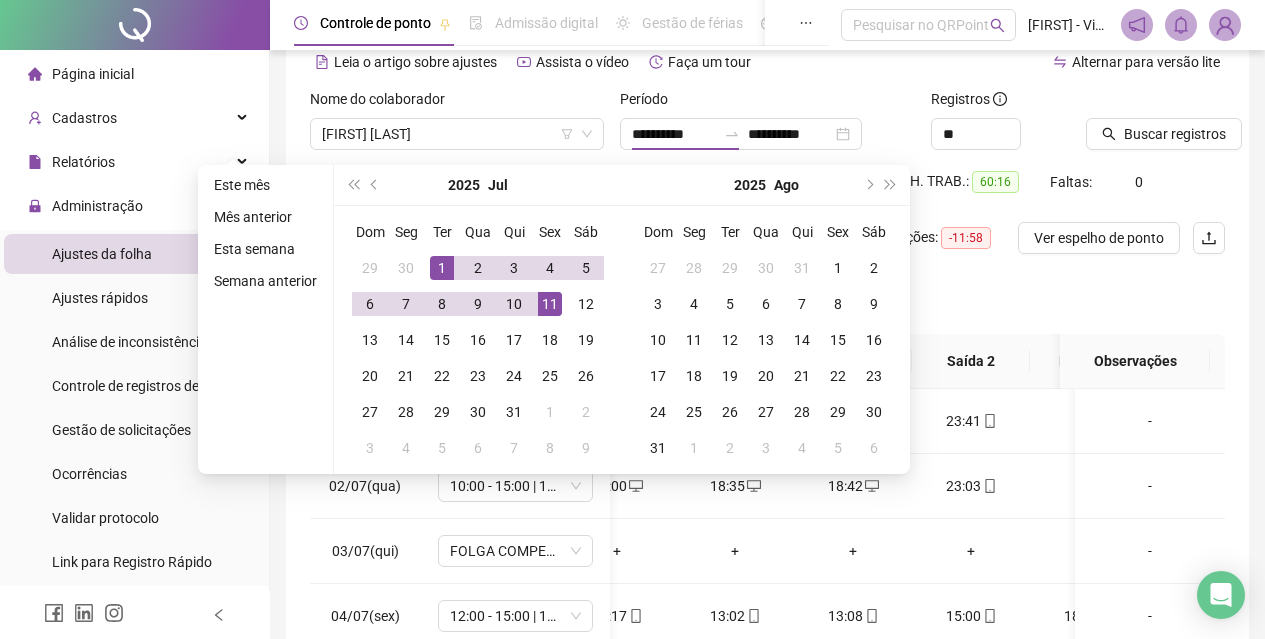 type on "**********" 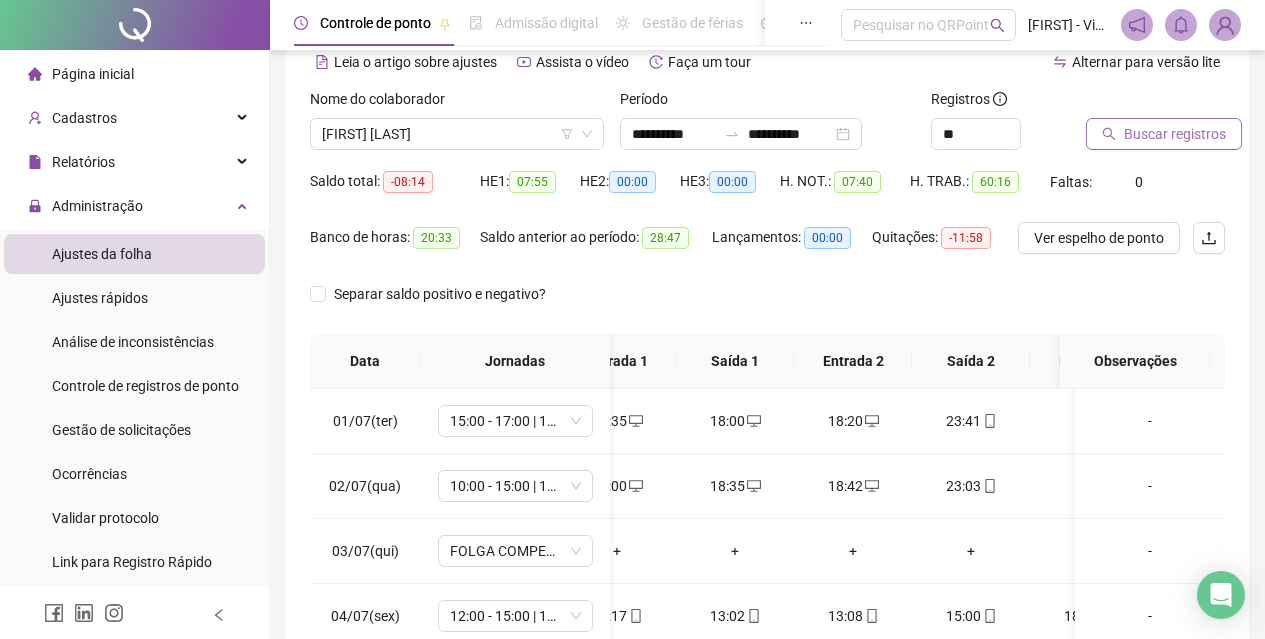 click on "Buscar registros" at bounding box center (1175, 134) 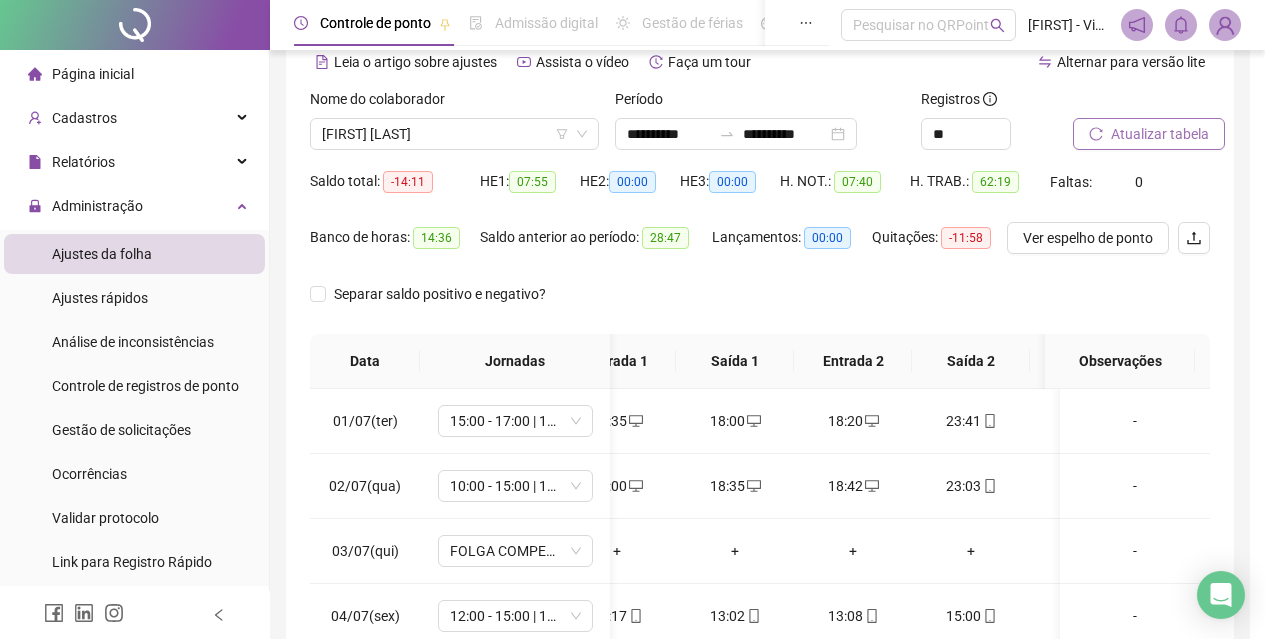 scroll, scrollTop: 383, scrollLeft: 0, axis: vertical 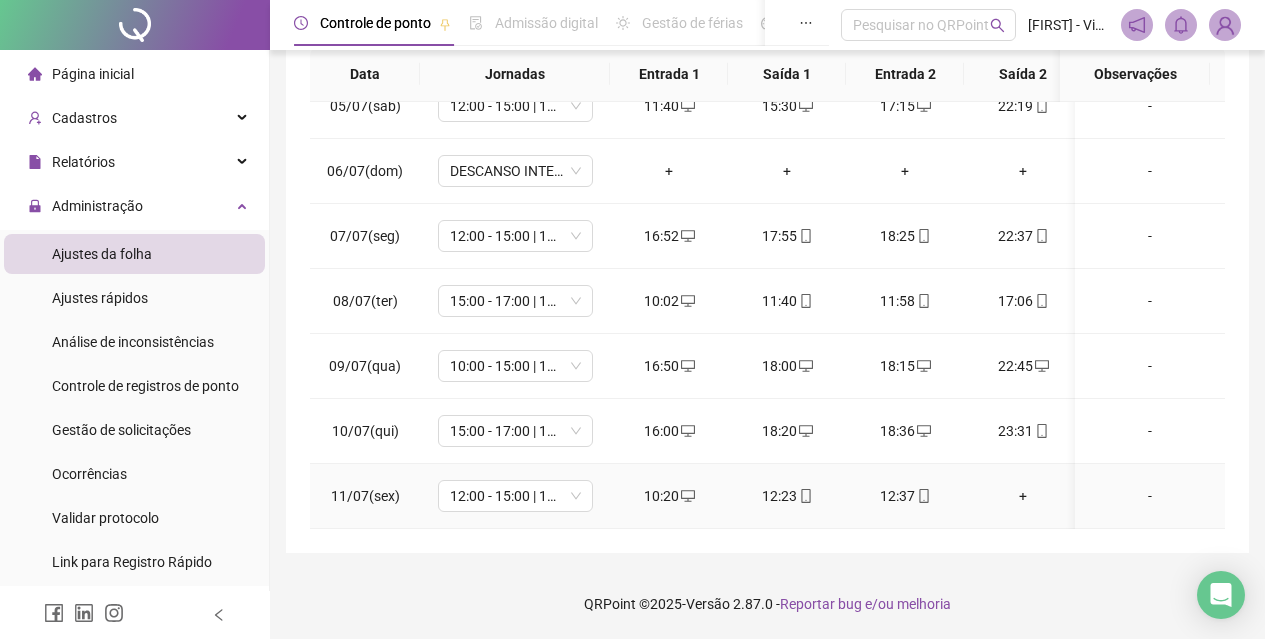 click on "+" at bounding box center [1023, 496] 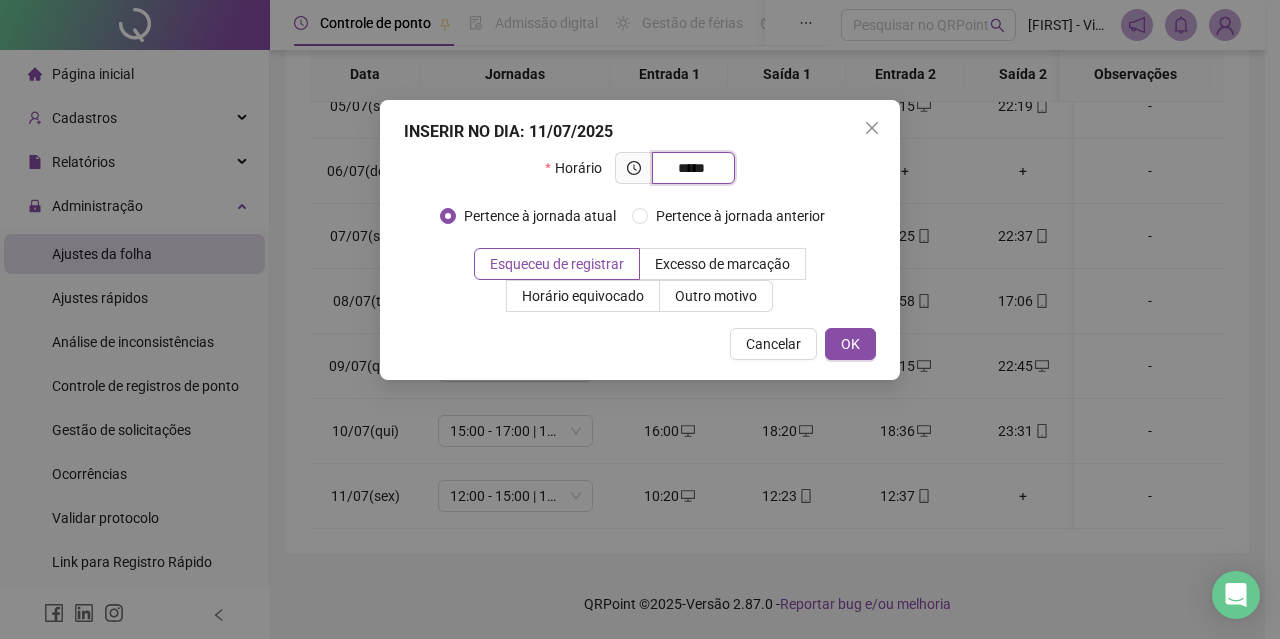 type on "*****" 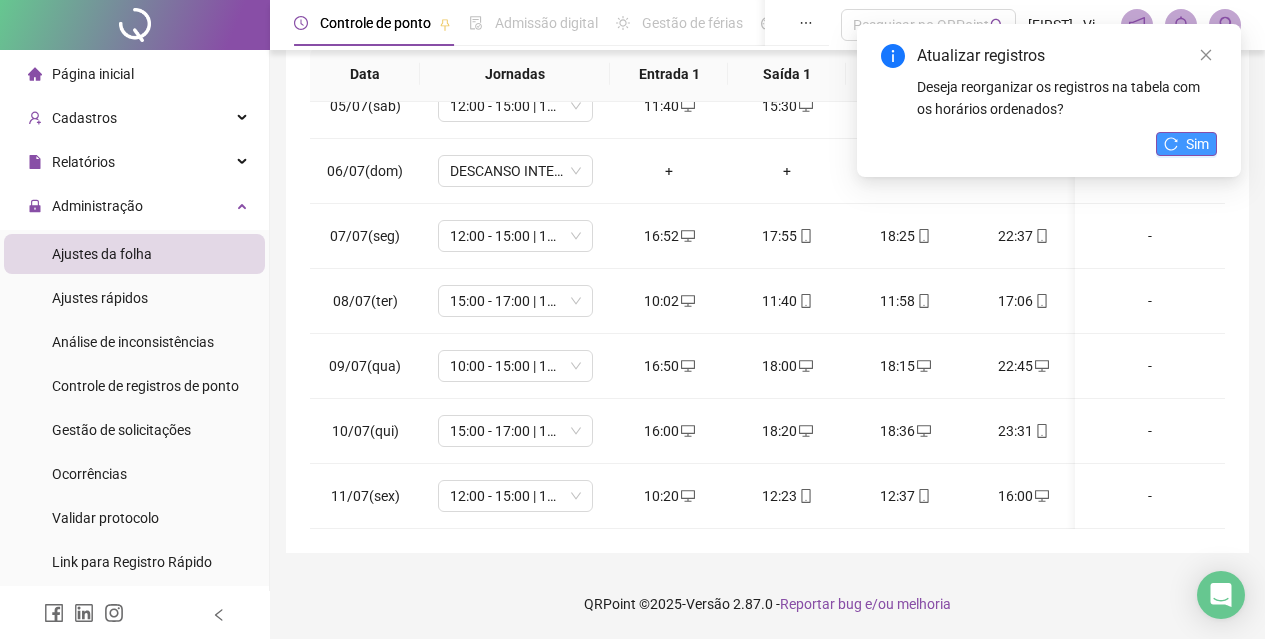click on "Sim" at bounding box center [1186, 144] 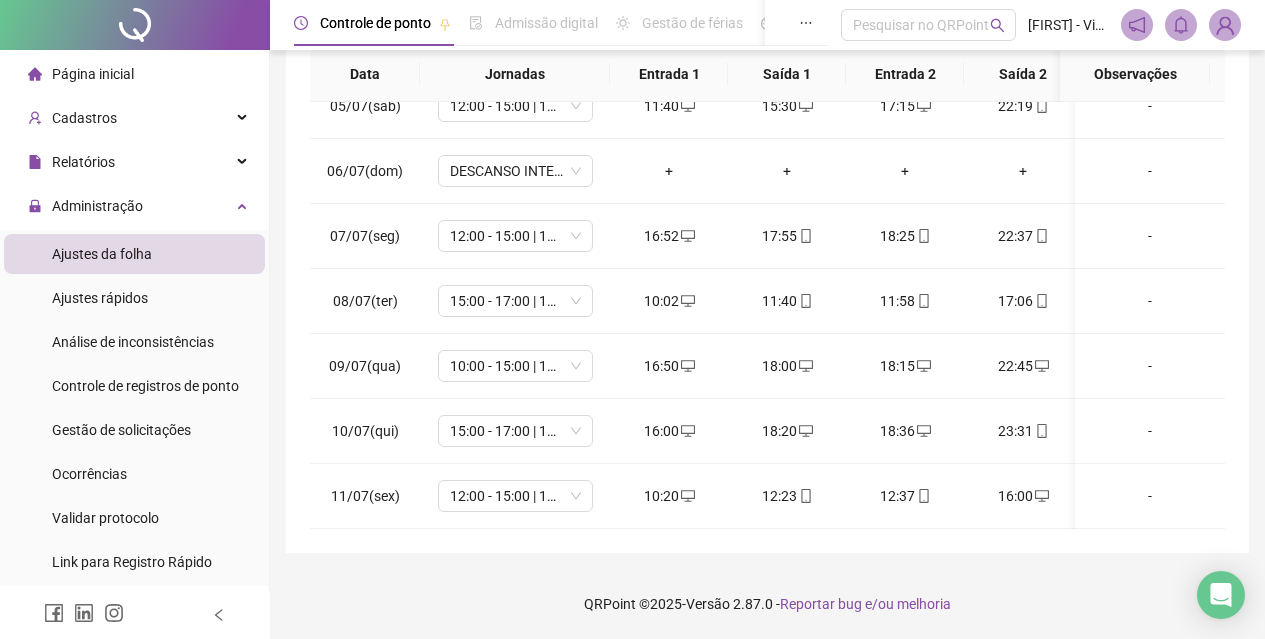 scroll, scrollTop: 303, scrollLeft: 30, axis: both 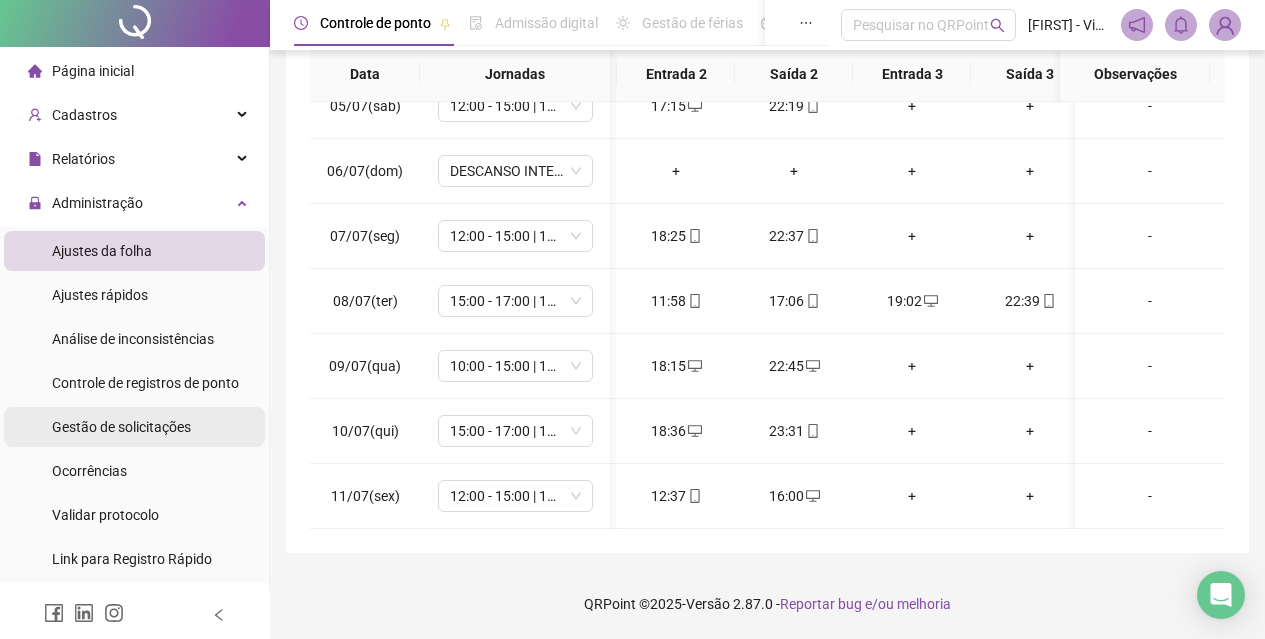click on "Gestão de solicitações" at bounding box center [121, 427] 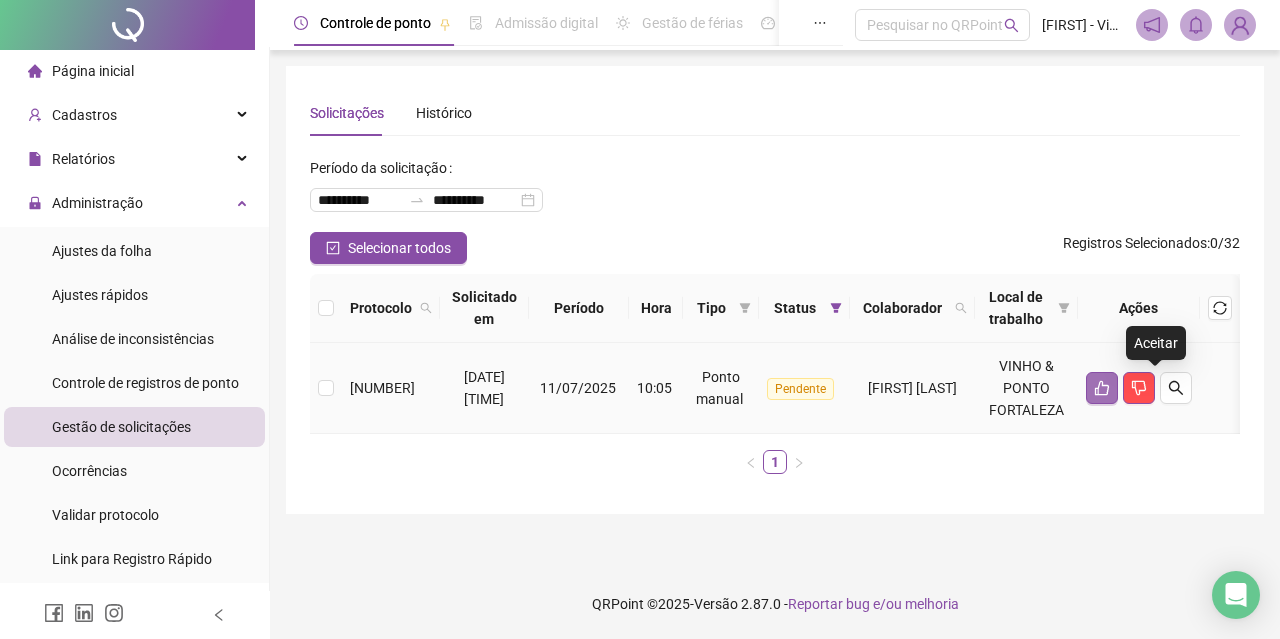click 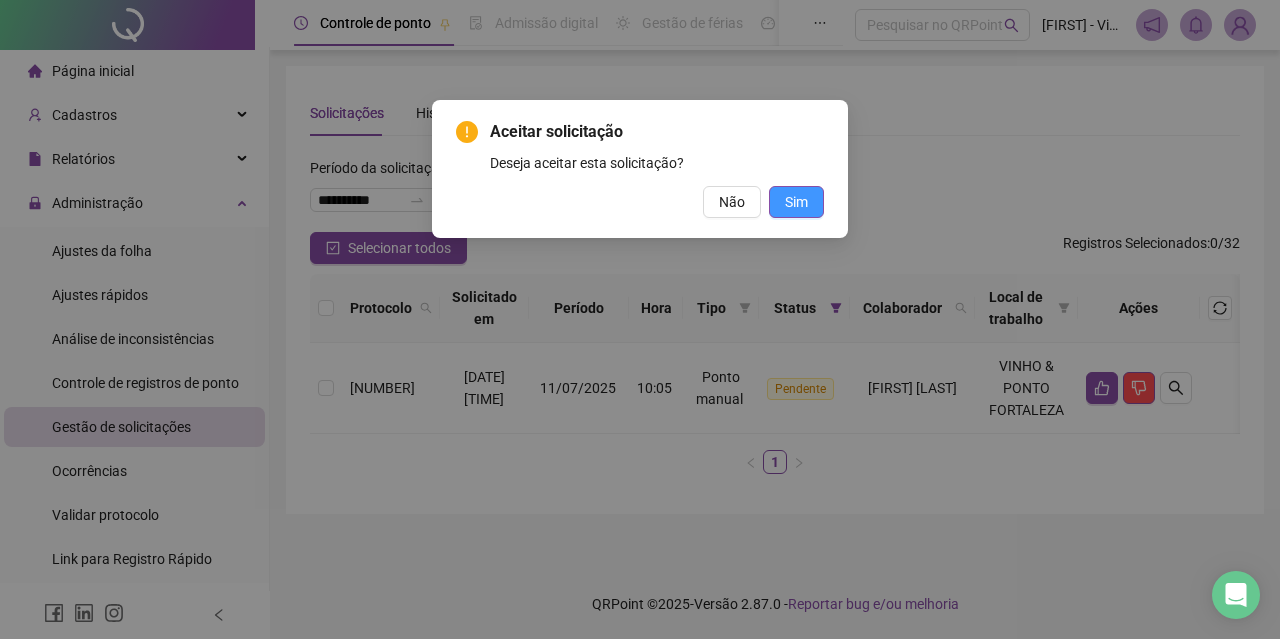 click on "Sim" at bounding box center [796, 202] 